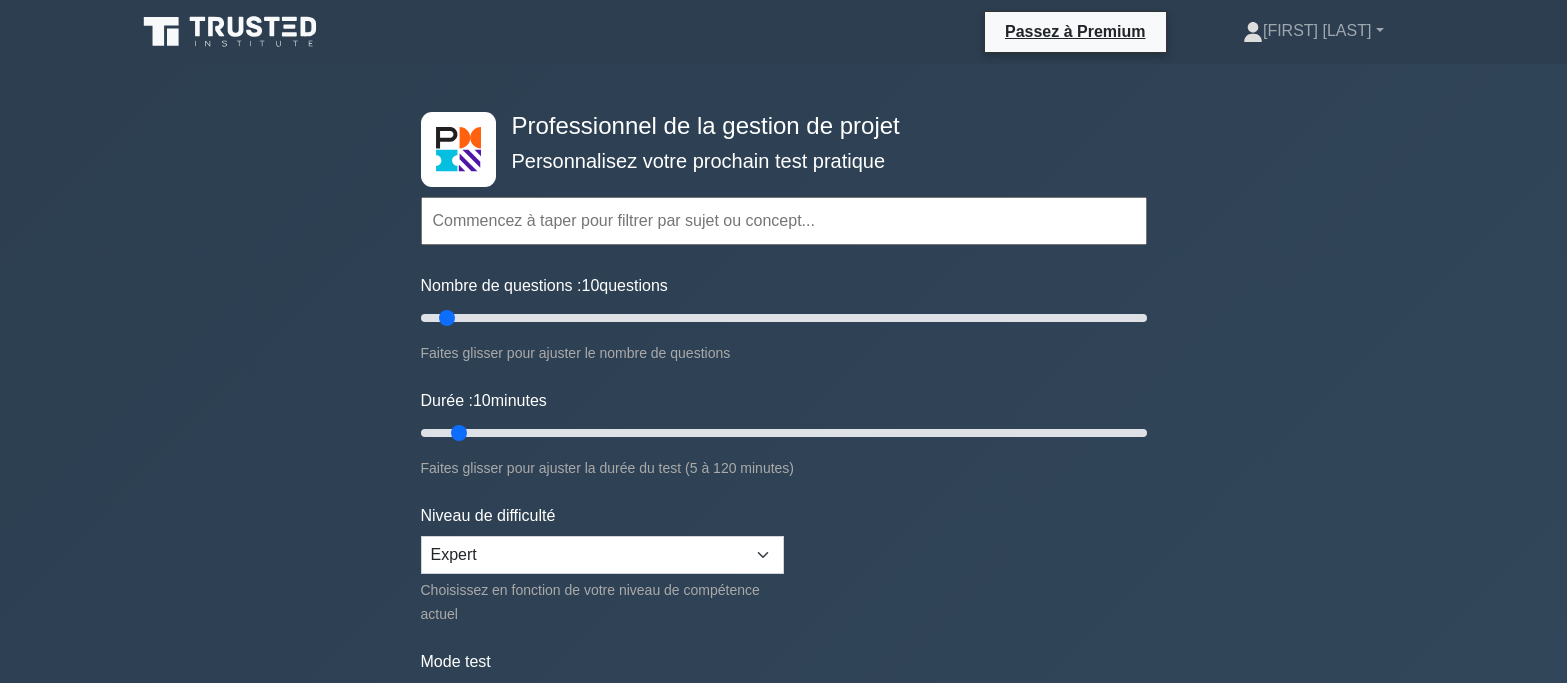 scroll, scrollTop: 0, scrollLeft: 0, axis: both 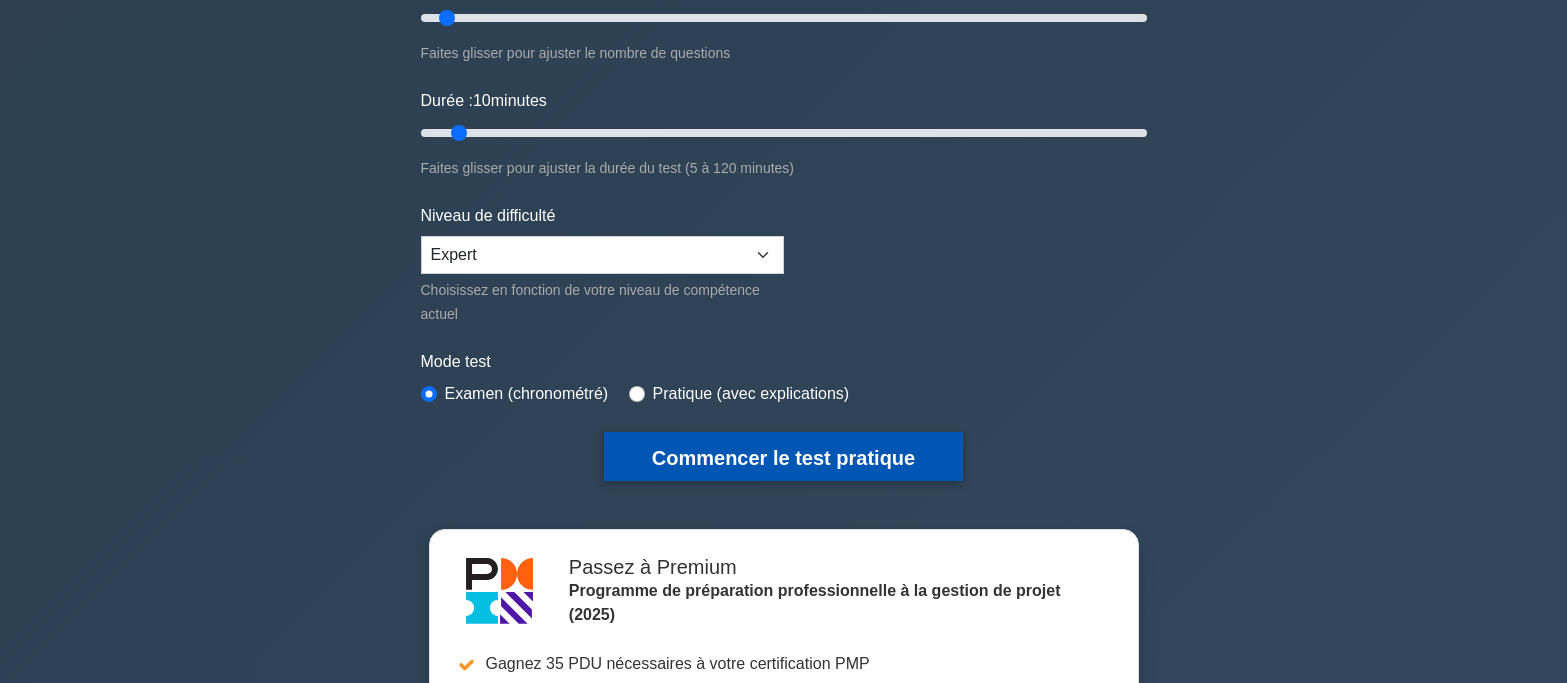 click on "Commencer le test pratique" at bounding box center (783, 458) 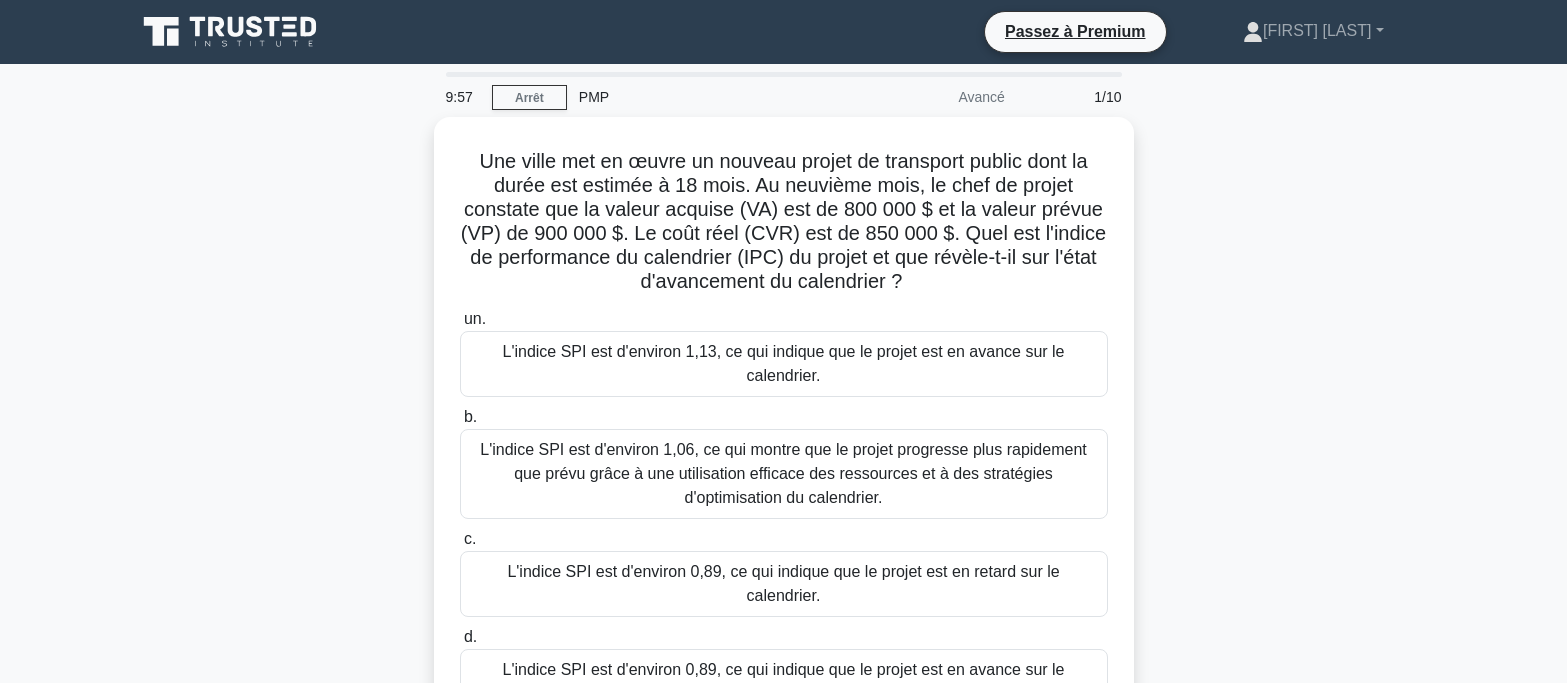 scroll, scrollTop: 0, scrollLeft: 0, axis: both 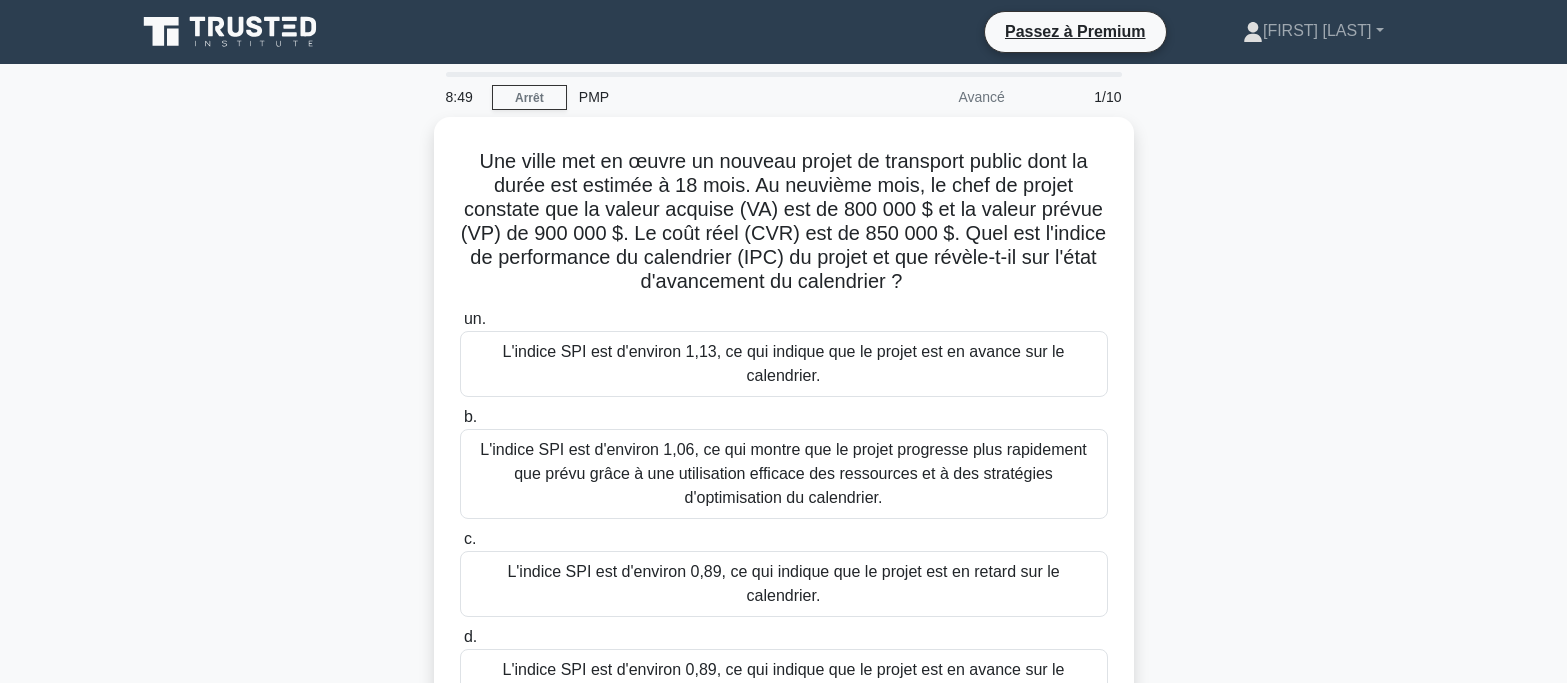 click on "8:49
Arrêt
PMP
Avancé
1/10
Une ville met en œuvre un nouveau projet de transport public dont la durée est estimée à 18 mois. Au neuvième mois, le chef de projet constate que la valeur acquise (VA) est de 800 000 $ et la valeur prévue (VP) de 900 000 $. Le coût réel (CVR) est de 850 000 $. Quel est l'indice de performance du calendrier (IPC) du projet et que révèle-t-il sur l'état d'avancement du calendrier ?
.spinner_0XTQ{transform-origin:center;animation:spinner_y6GP .75s linear infinite}@keyframes spinner_y6GP{100%{transform:rotate(360deg)}}
un. b. c. d." at bounding box center [783, 572] 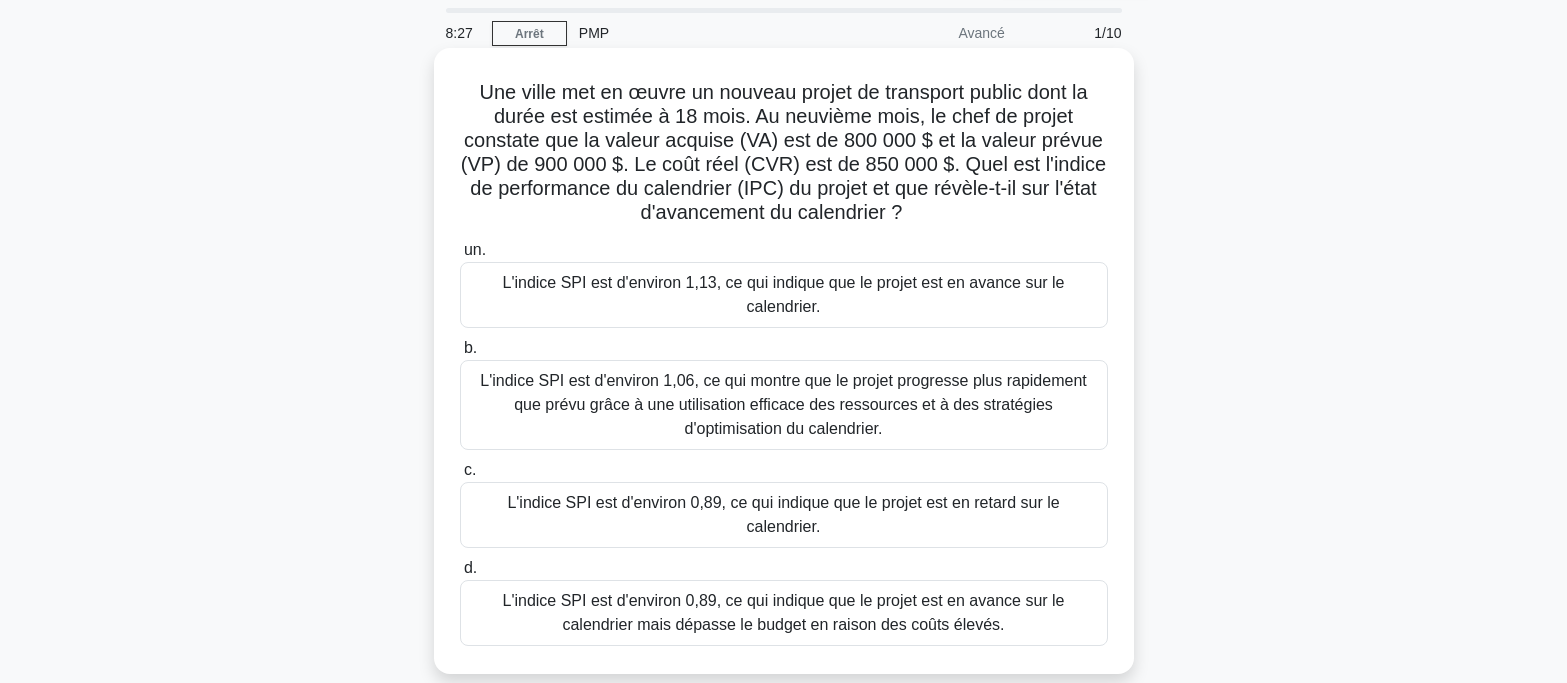 scroll, scrollTop: 100, scrollLeft: 0, axis: vertical 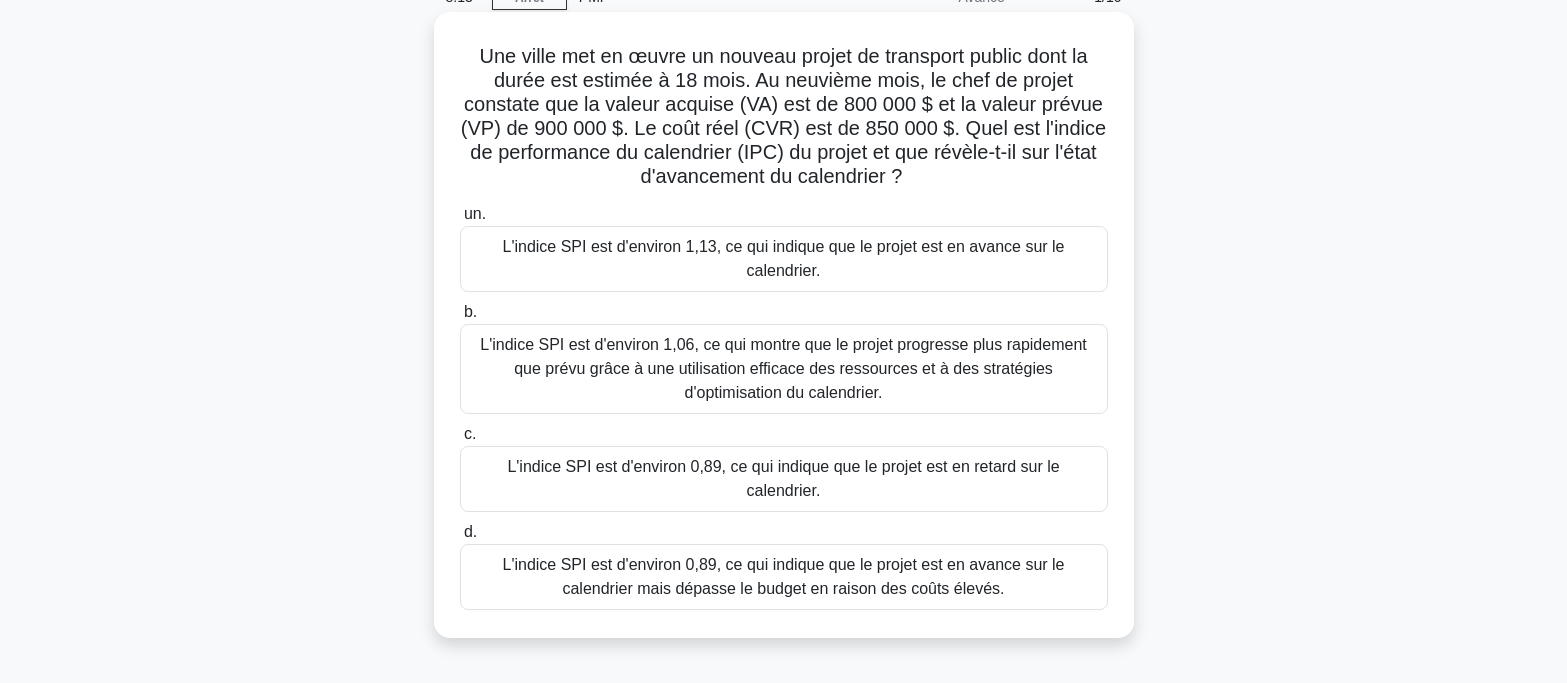 click on "L'indice SPI est d'environ 0,89, ce qui indique que le projet est en retard sur le calendrier." at bounding box center (783, 478) 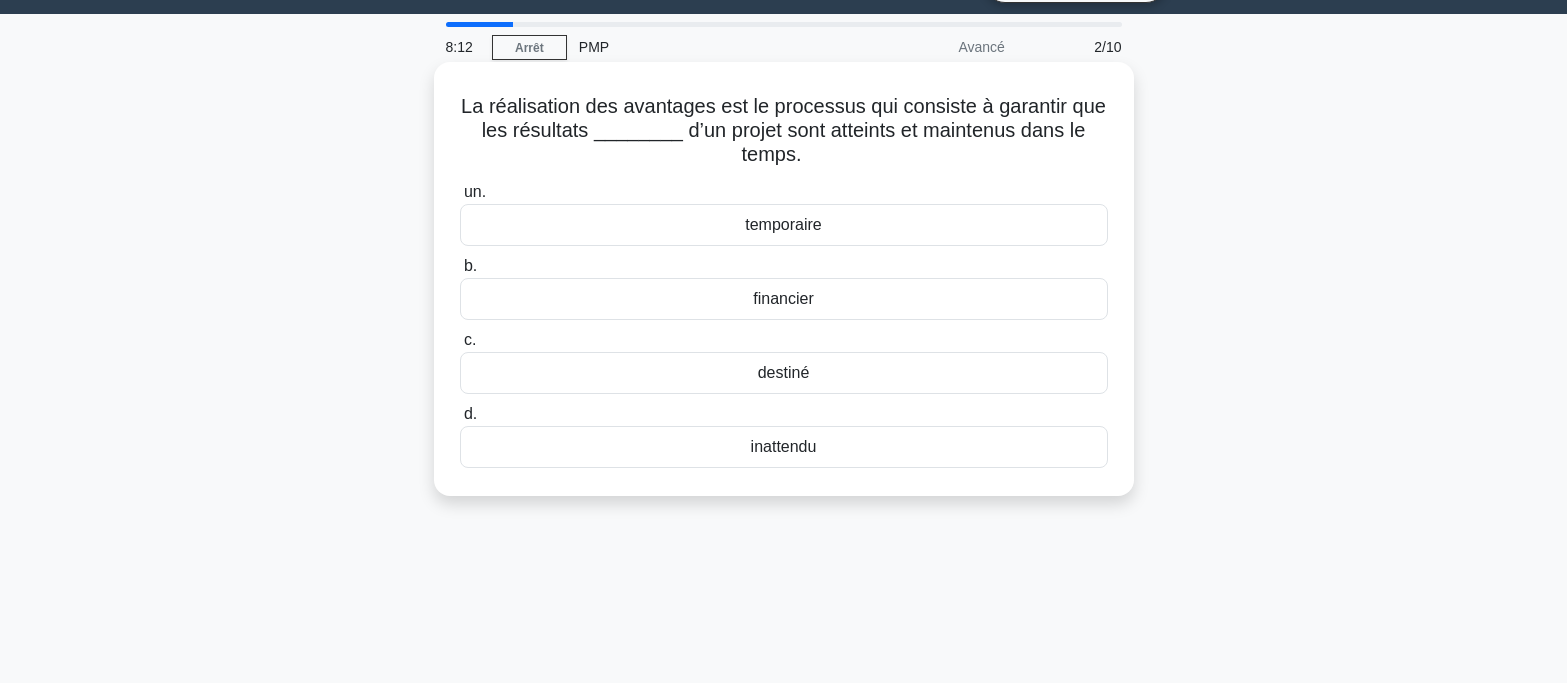 scroll, scrollTop: 0, scrollLeft: 0, axis: both 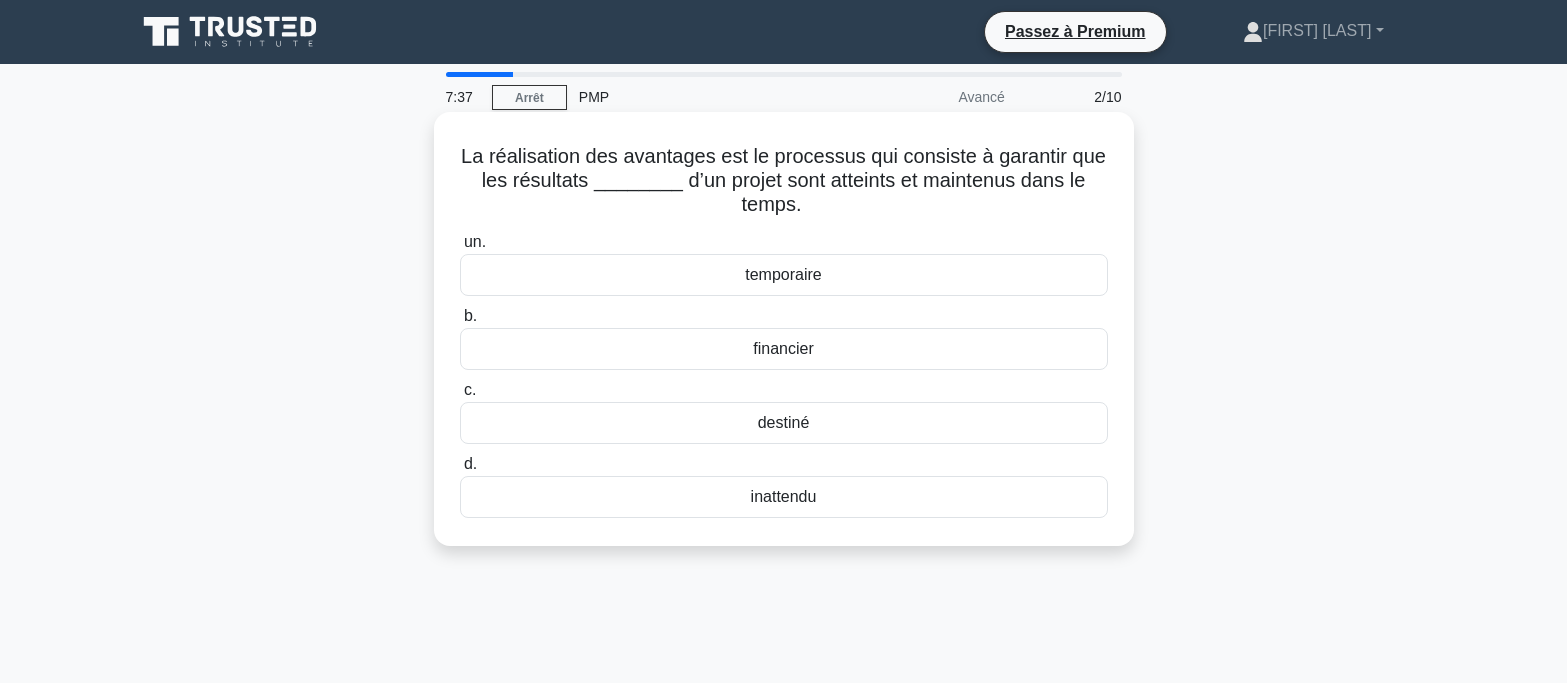 click on "financier" at bounding box center (784, 349) 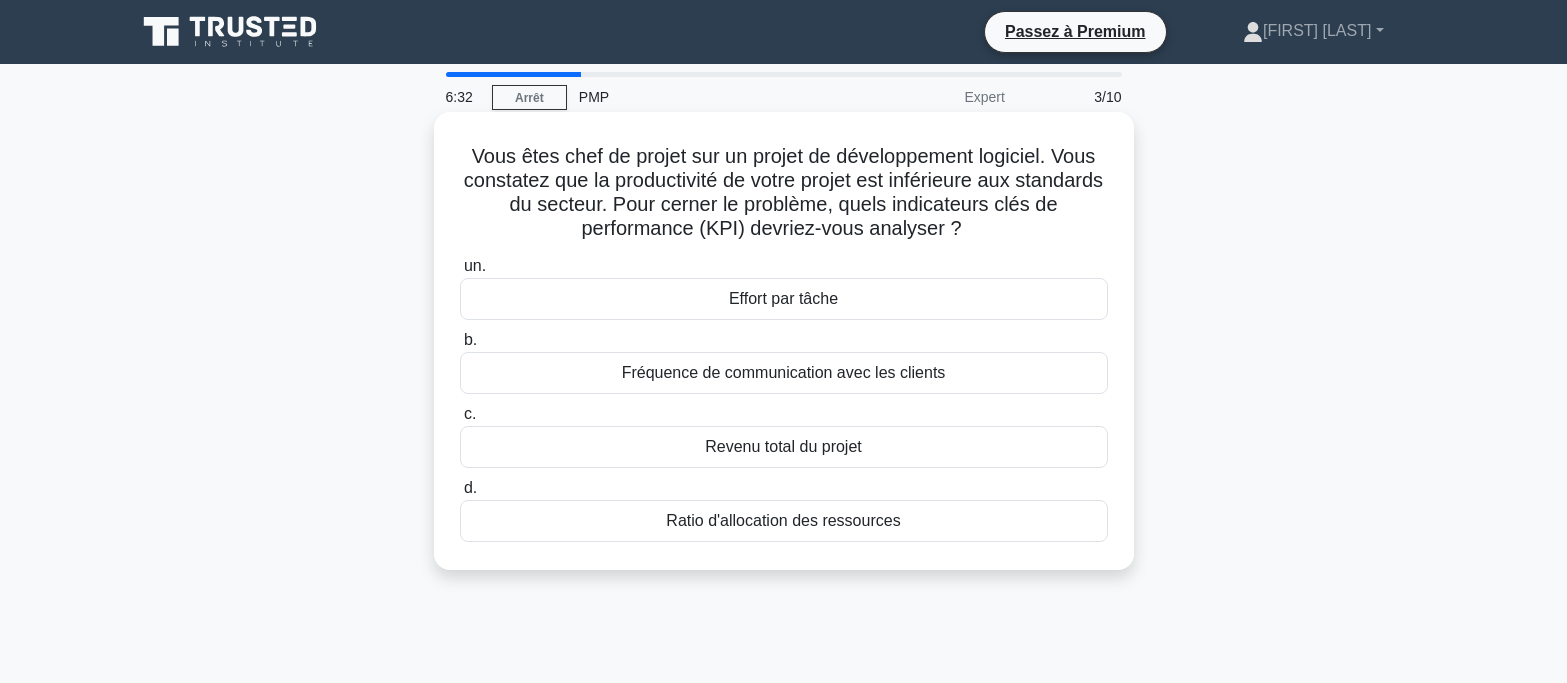 click on "Revenu total du projet" at bounding box center (784, 447) 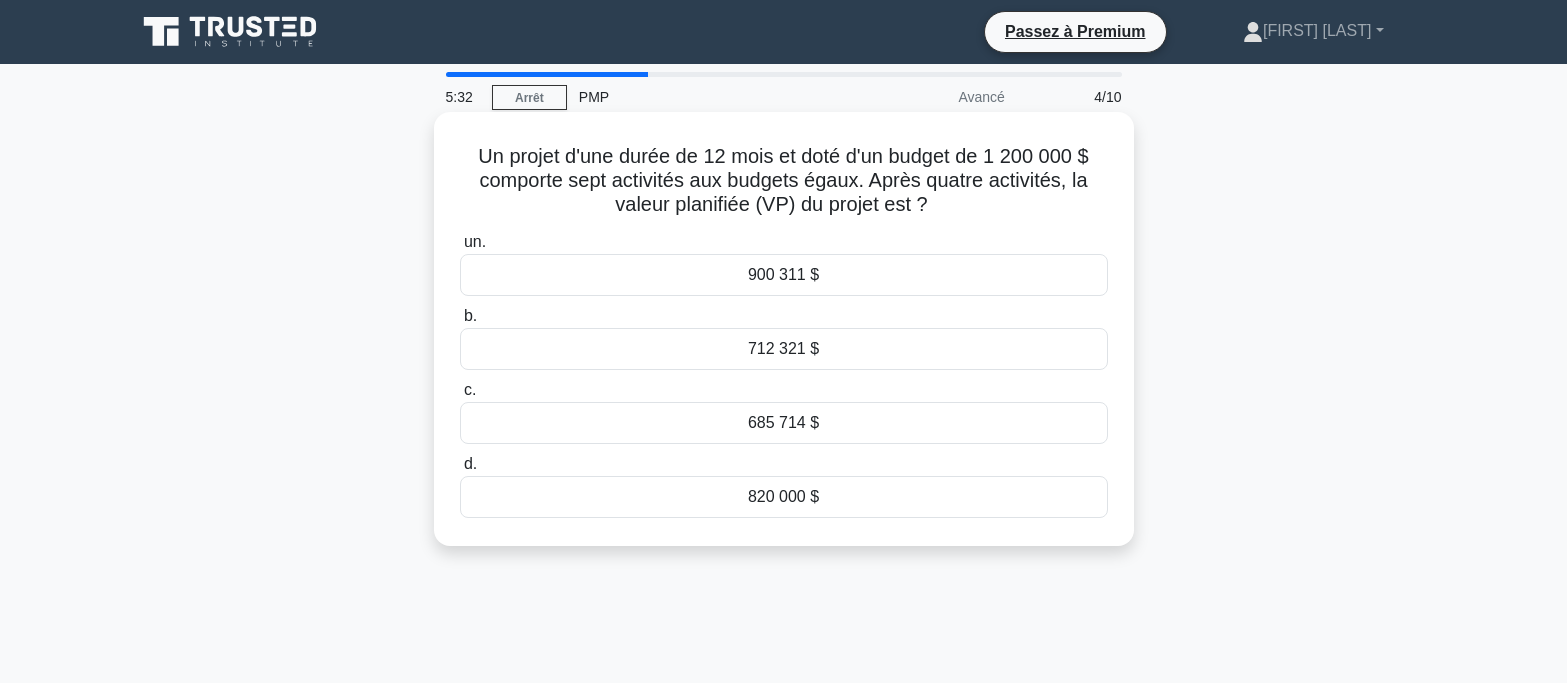 click on "820 000 $" at bounding box center (784, 497) 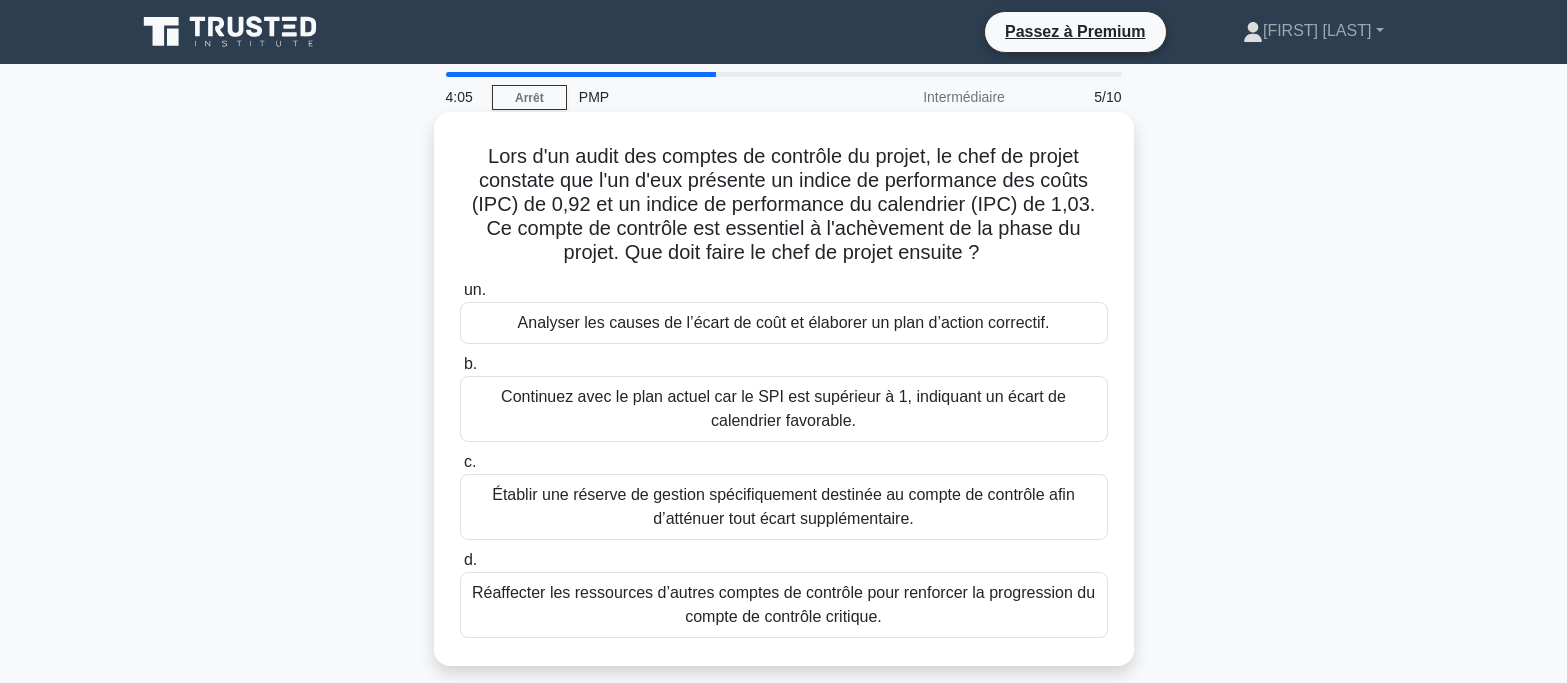 click on "Continuez avec le plan actuel car le SPI est supérieur à 1, indiquant un écart de calendrier favorable." at bounding box center (783, 408) 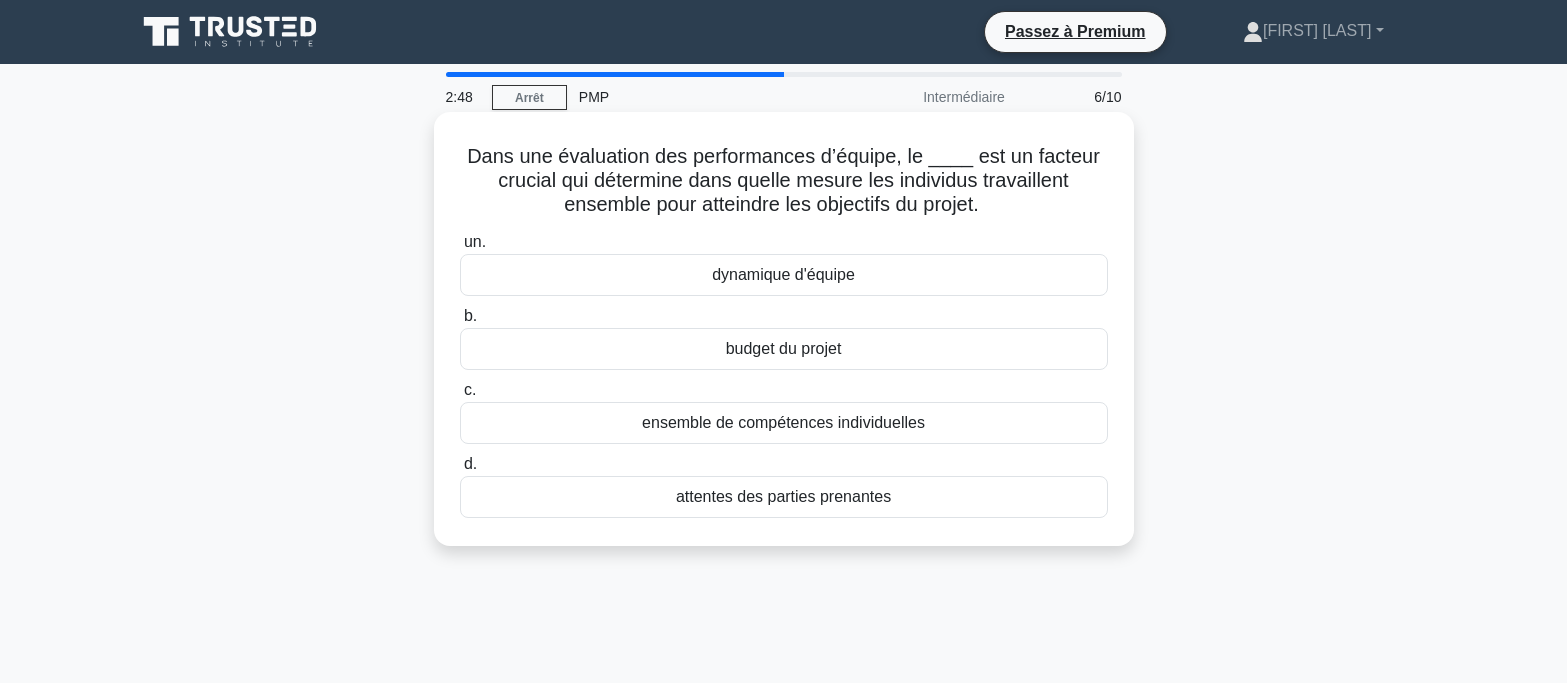 click on "dynamique d'équipe" at bounding box center [783, 274] 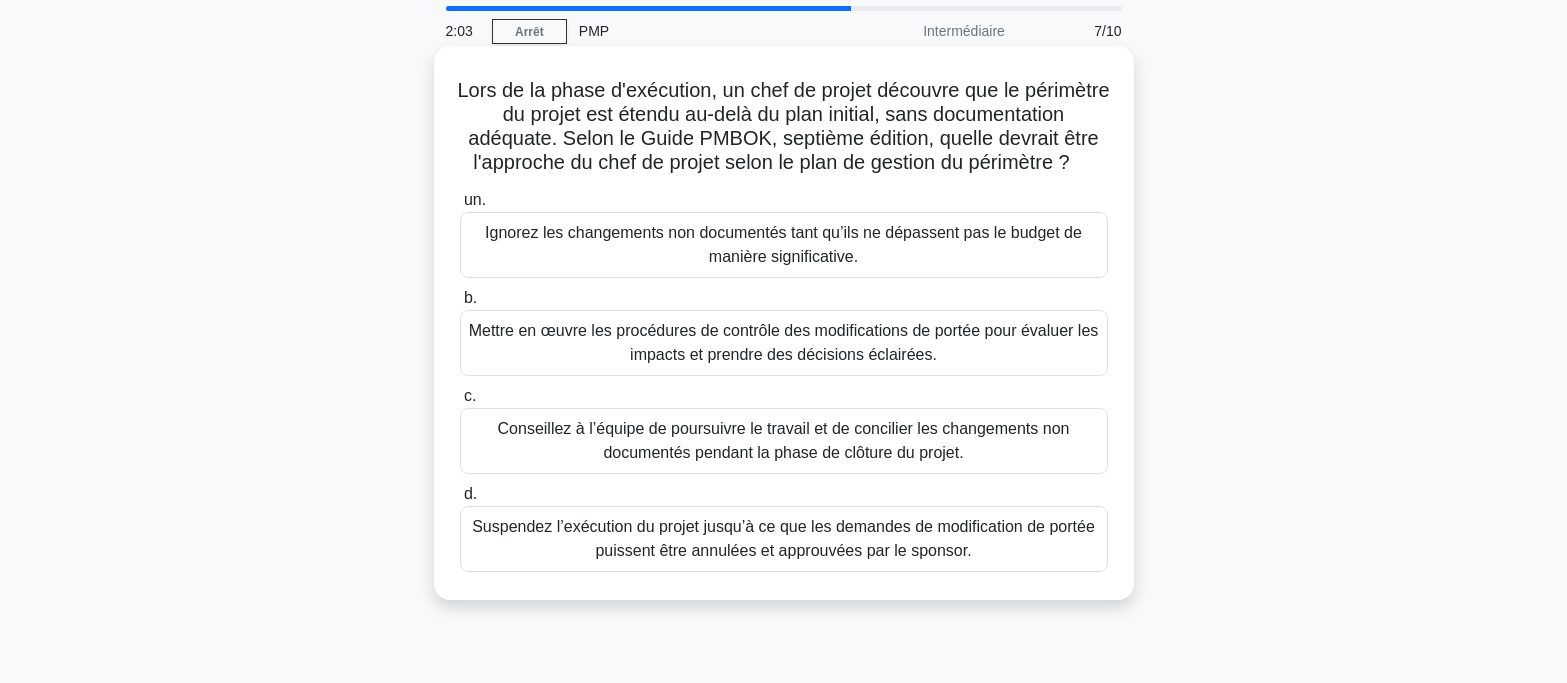 scroll, scrollTop: 100, scrollLeft: 0, axis: vertical 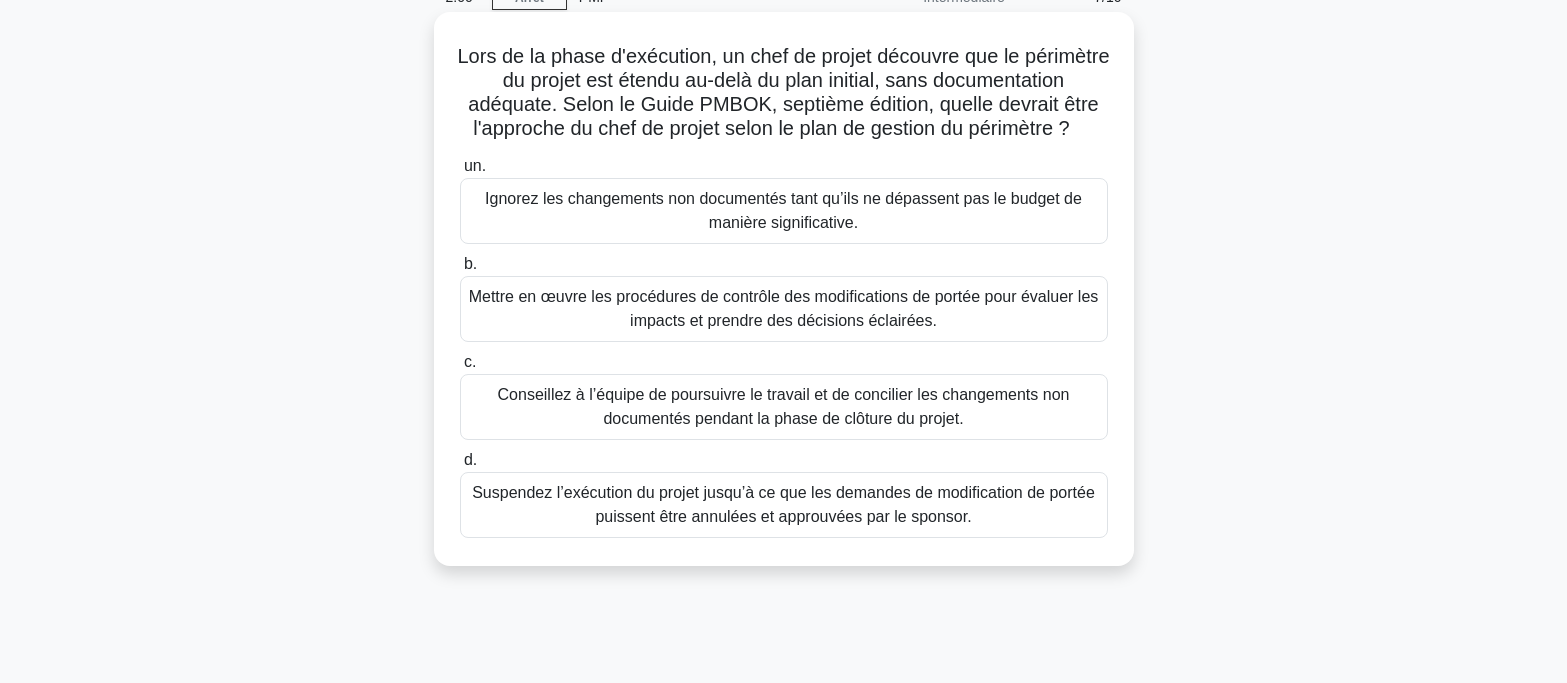 click on "Mettre en œuvre les procédures de contrôle des modifications de portée pour évaluer les impacts et prendre des décisions éclairées." at bounding box center (784, 308) 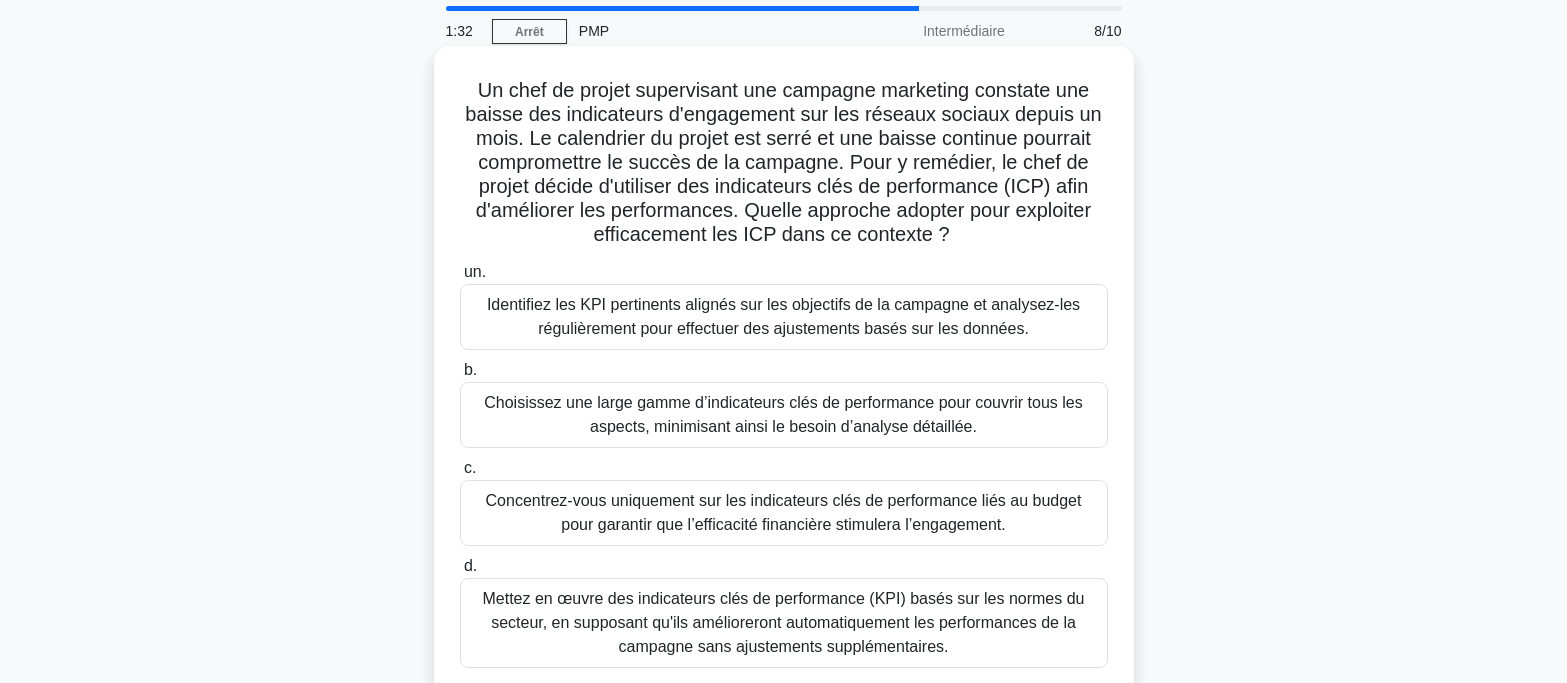scroll, scrollTop: 100, scrollLeft: 0, axis: vertical 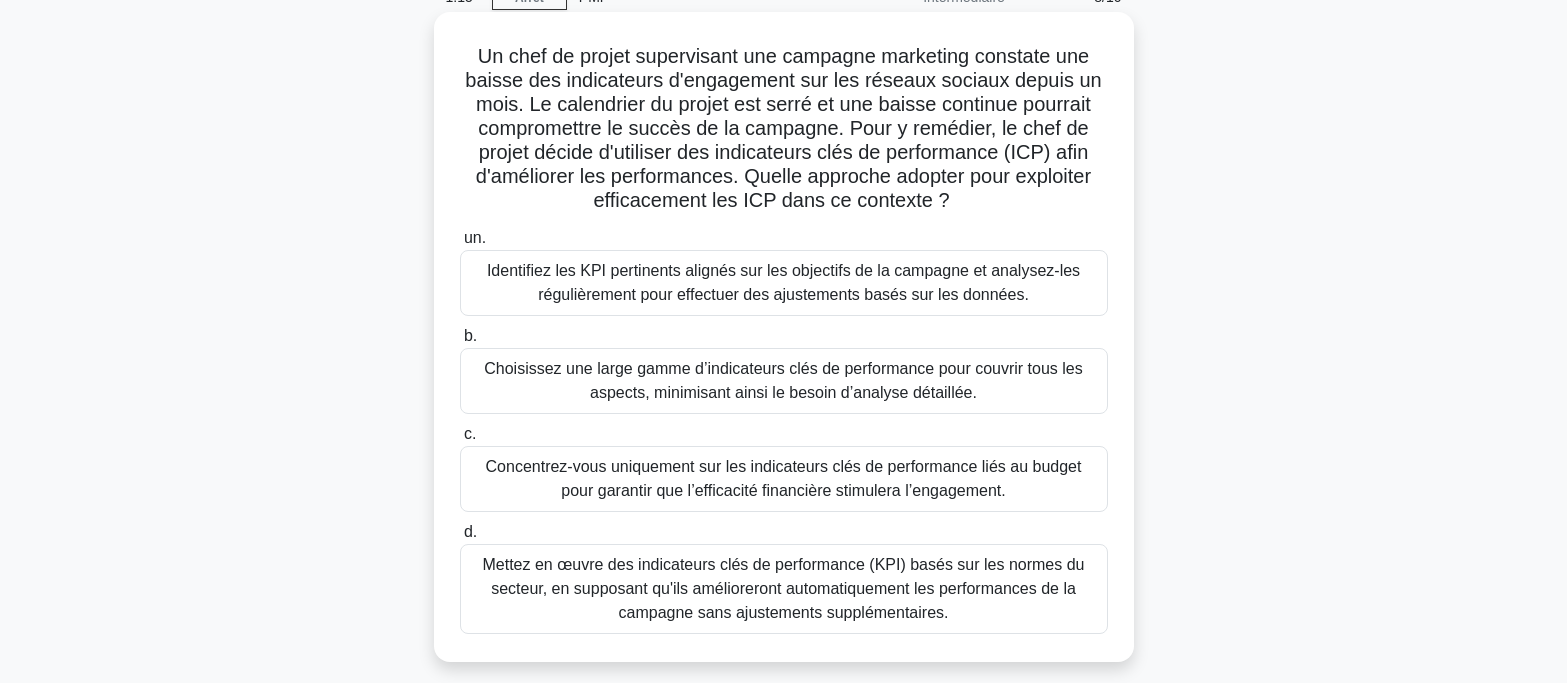 click on "Mettez en œuvre des indicateurs clés de performance (KPI) basés sur les normes du secteur, en supposant qu'ils amélioreront automatiquement les performances de la campagne sans ajustements supplémentaires." at bounding box center (783, 588) 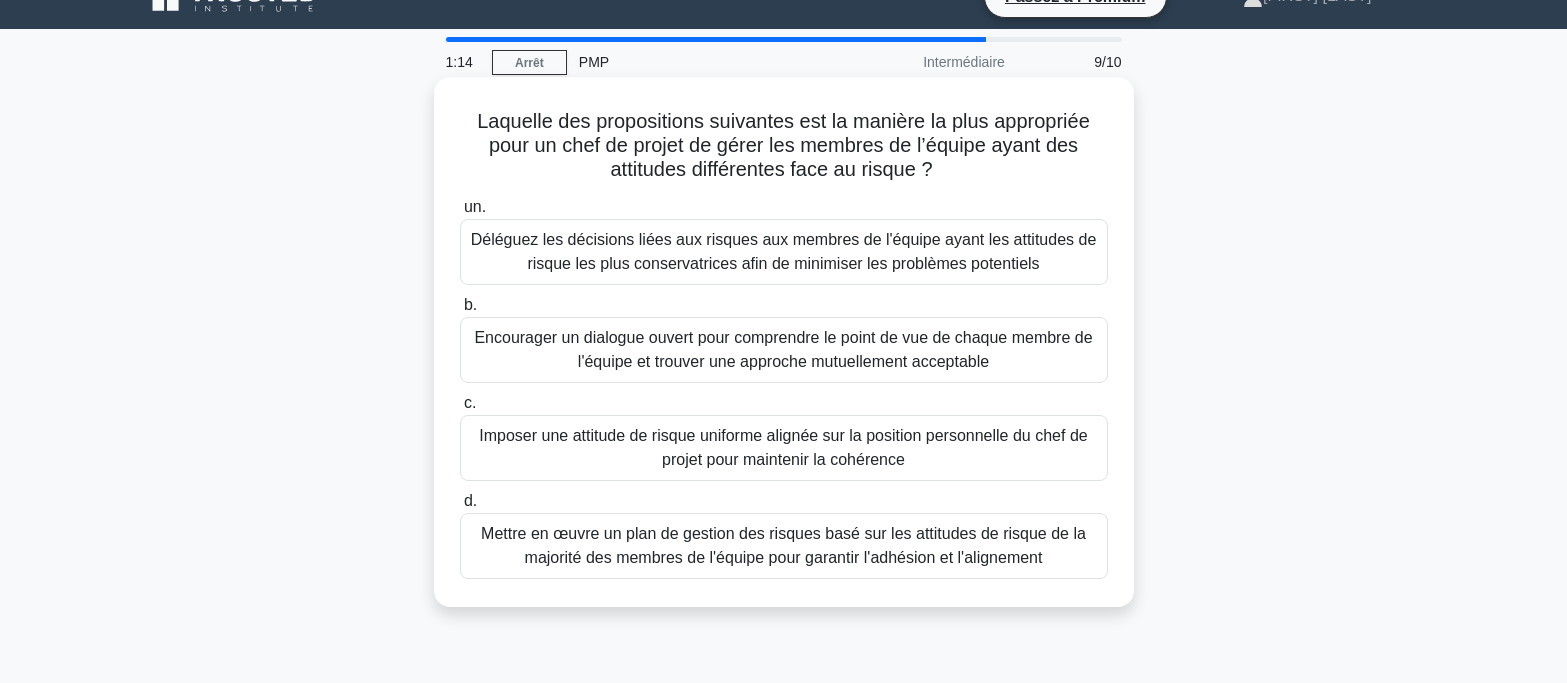scroll, scrollTop: 0, scrollLeft: 0, axis: both 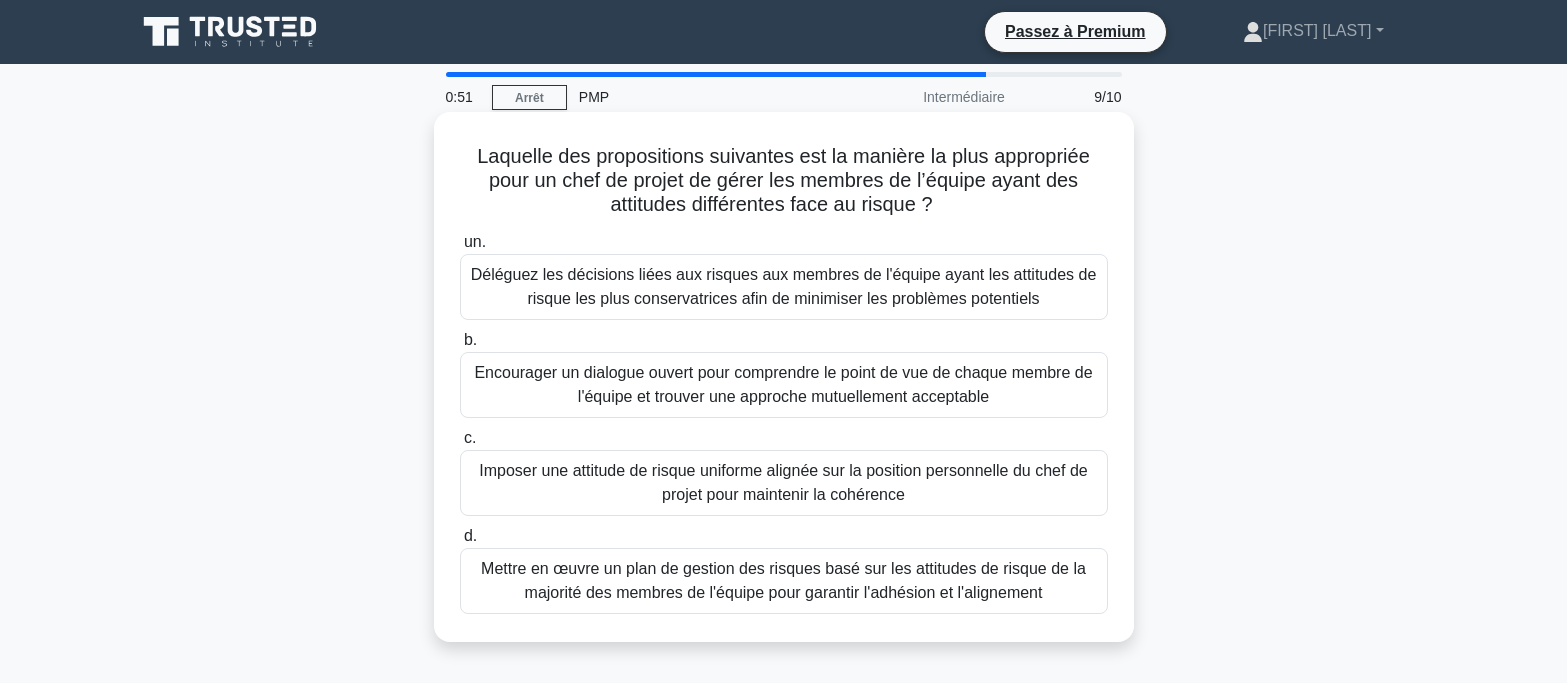 click on "Mettre en œuvre un plan de gestion des risques basé sur les attitudes de risque de la majorité des membres de l'équipe pour garantir l'adhésion et l'alignement" at bounding box center (783, 580) 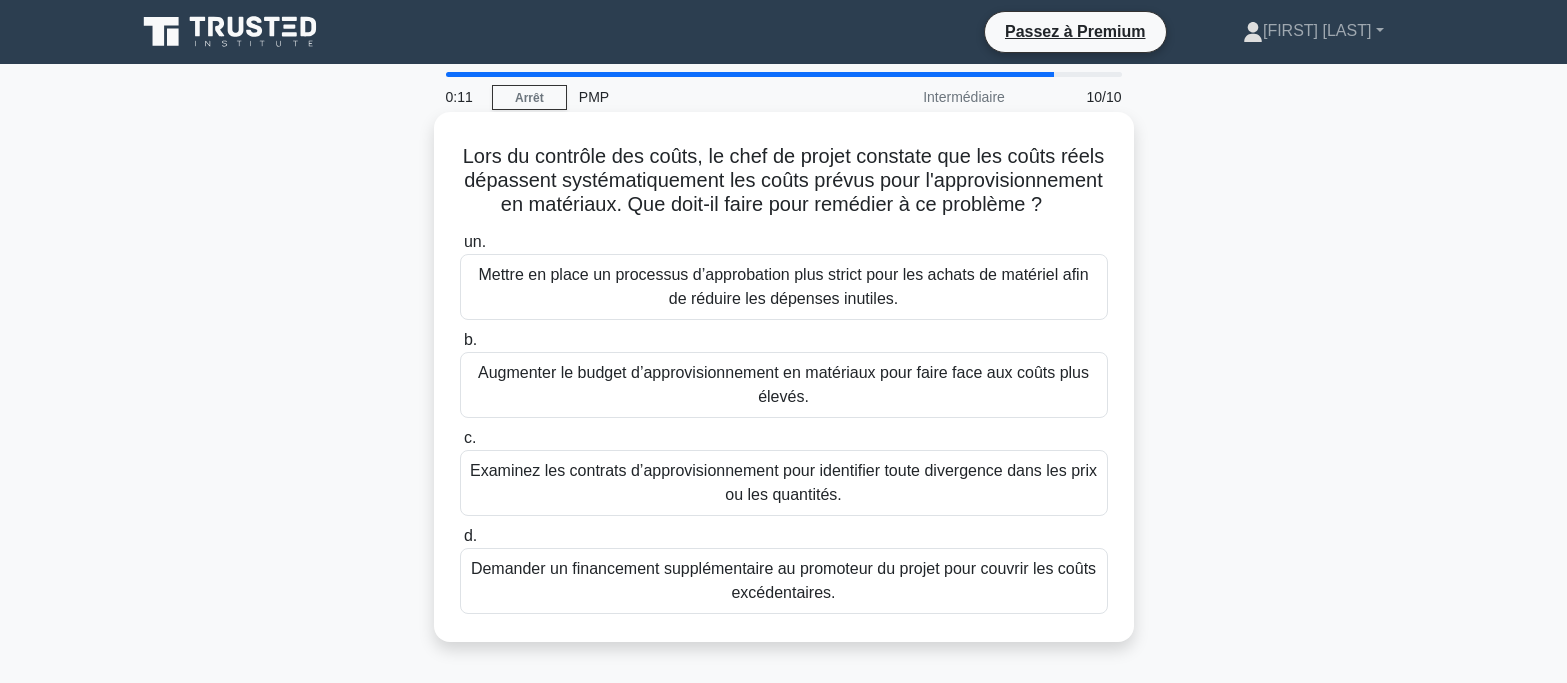 click on "Mettre en place un processus d’approbation plus strict pour les achats de matériel afin de réduire les dépenses inutiles." at bounding box center (783, 286) 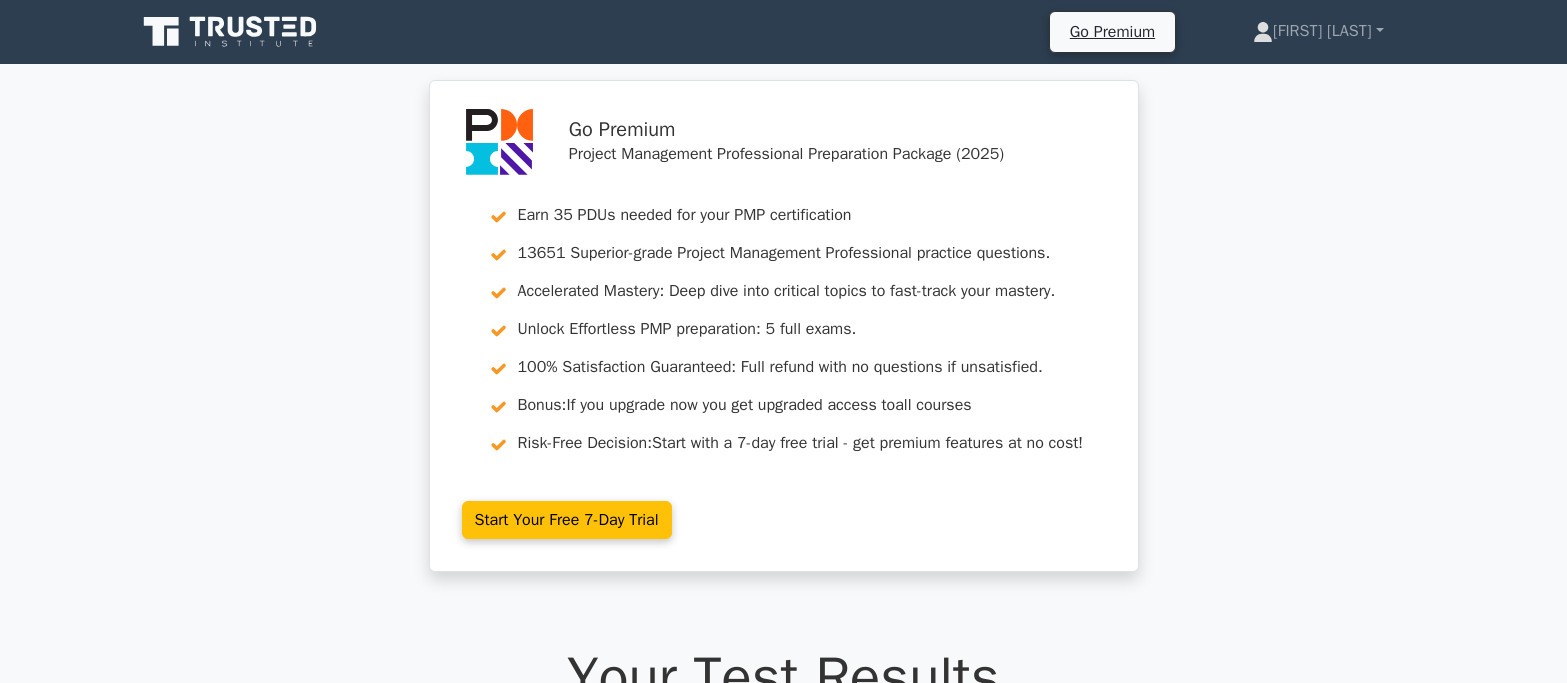 scroll, scrollTop: 0, scrollLeft: 0, axis: both 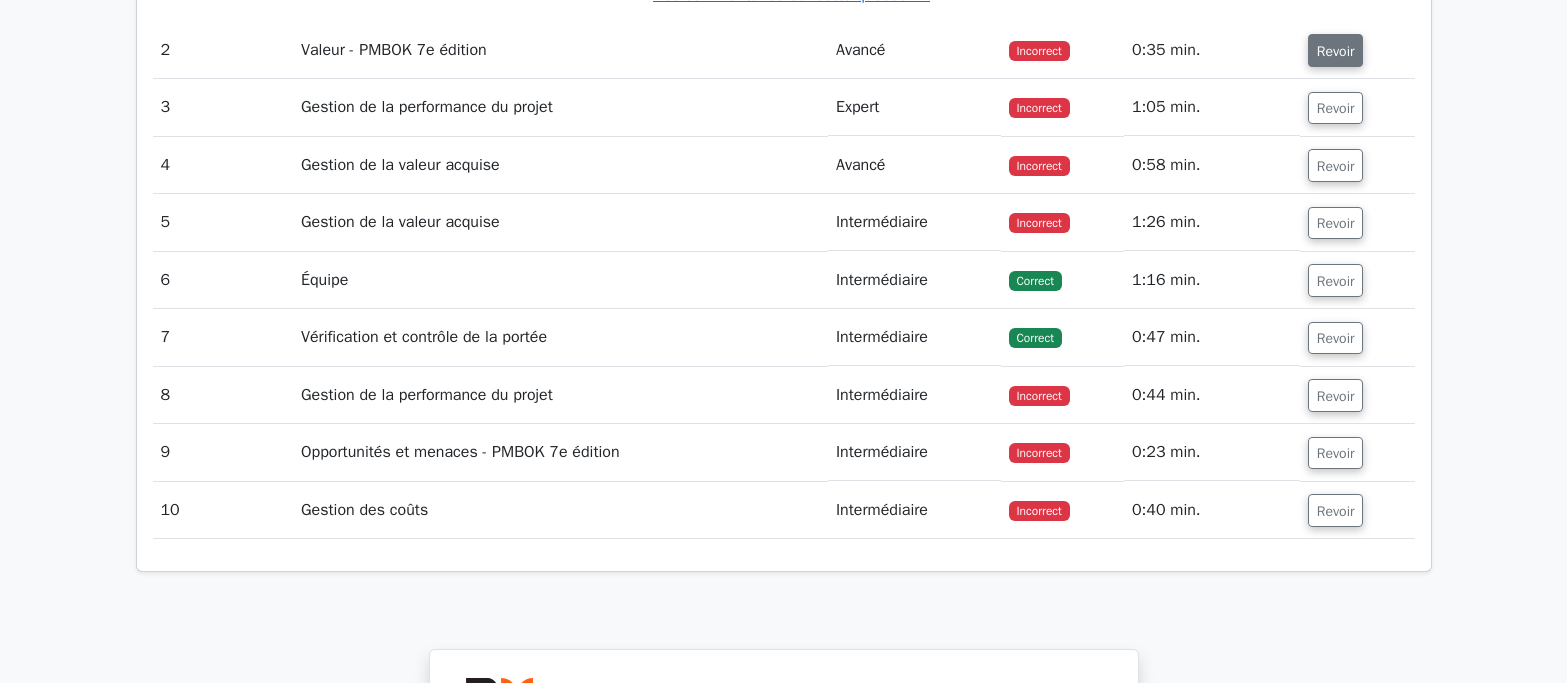 click on "Revoir" at bounding box center (1336, 51) 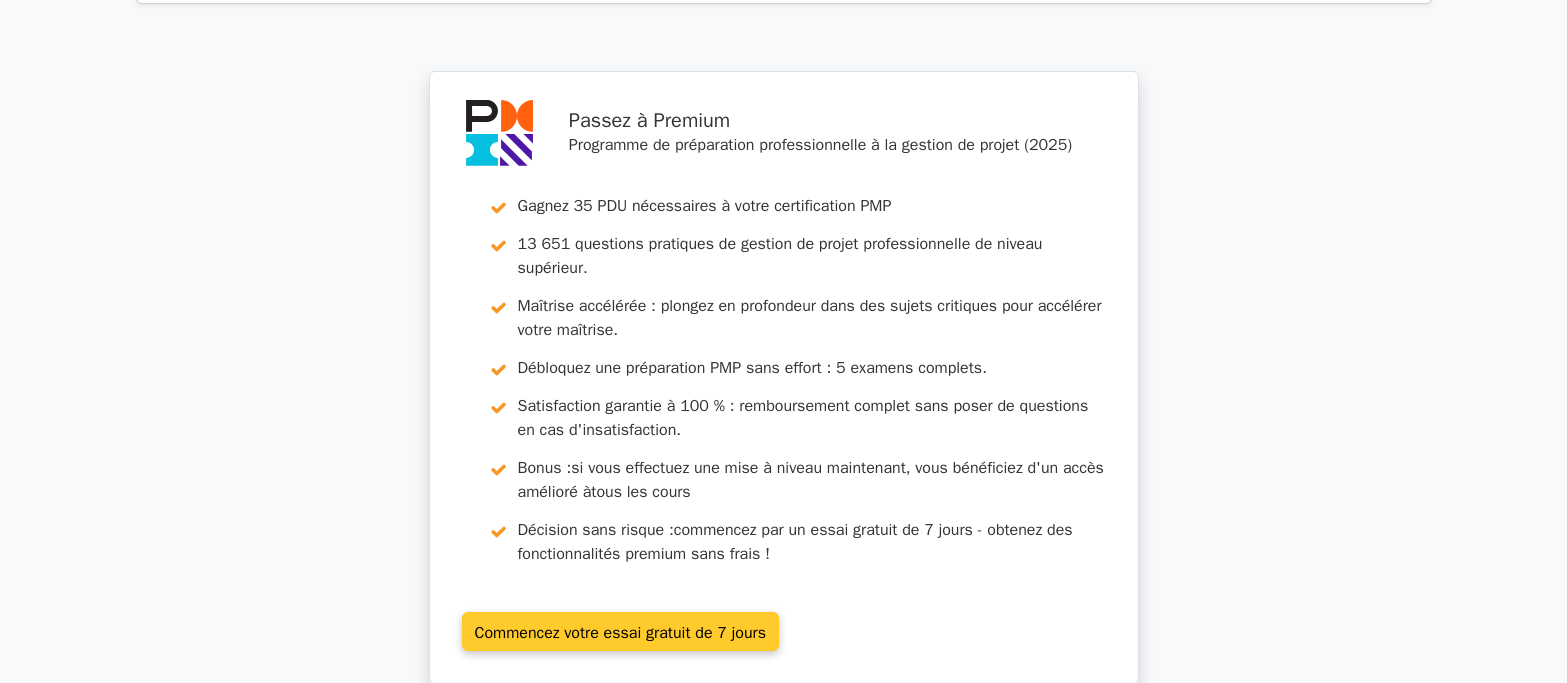 scroll, scrollTop: 4600, scrollLeft: 0, axis: vertical 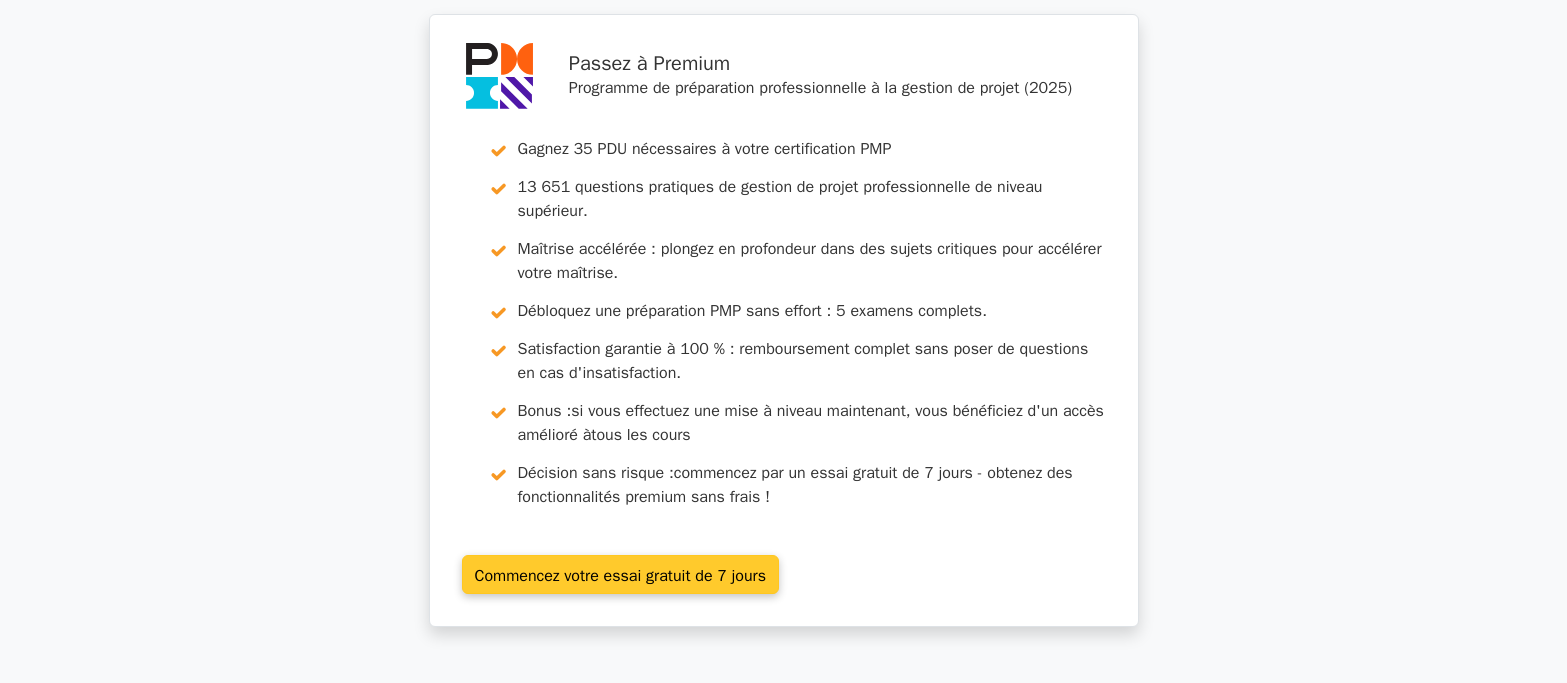 click on "Commencez votre essai gratuit de 7 jours" at bounding box center (620, 574) 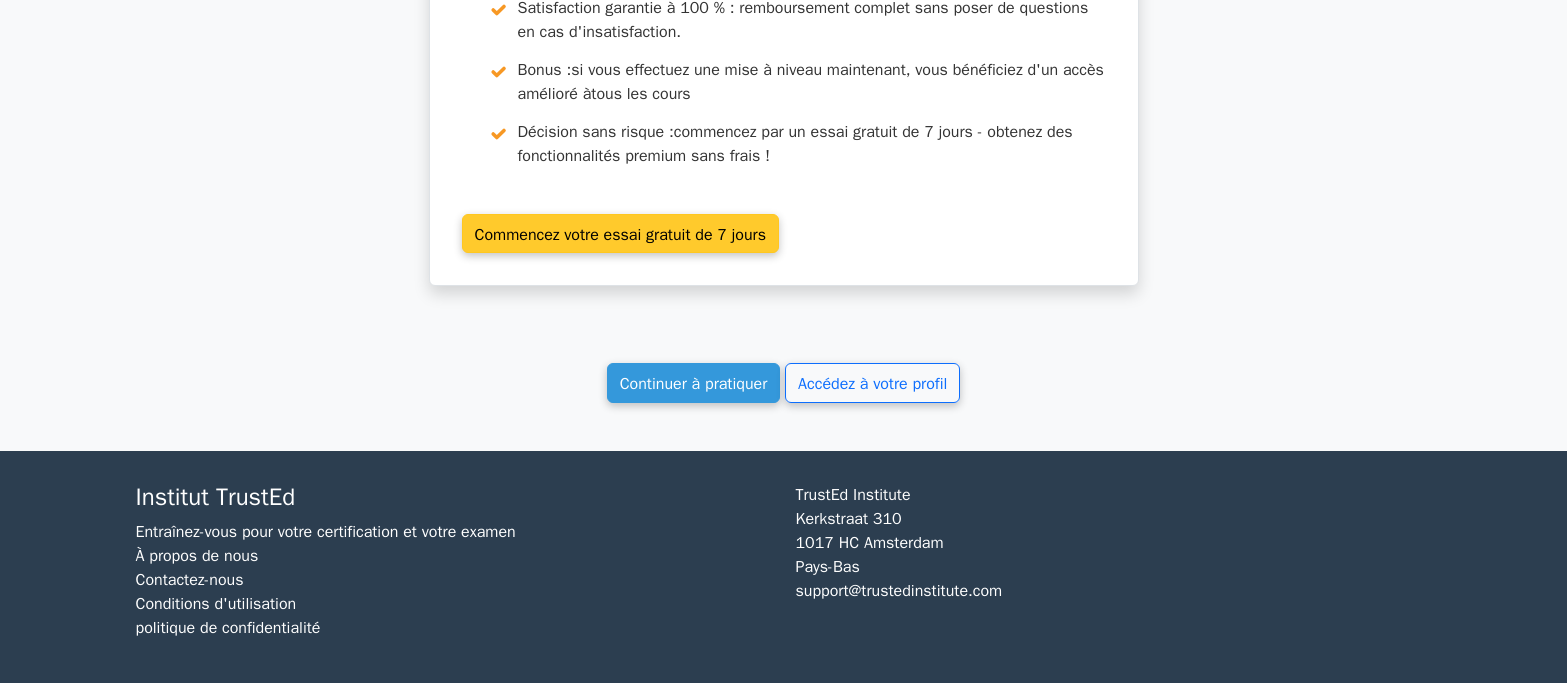scroll, scrollTop: 4947, scrollLeft: 0, axis: vertical 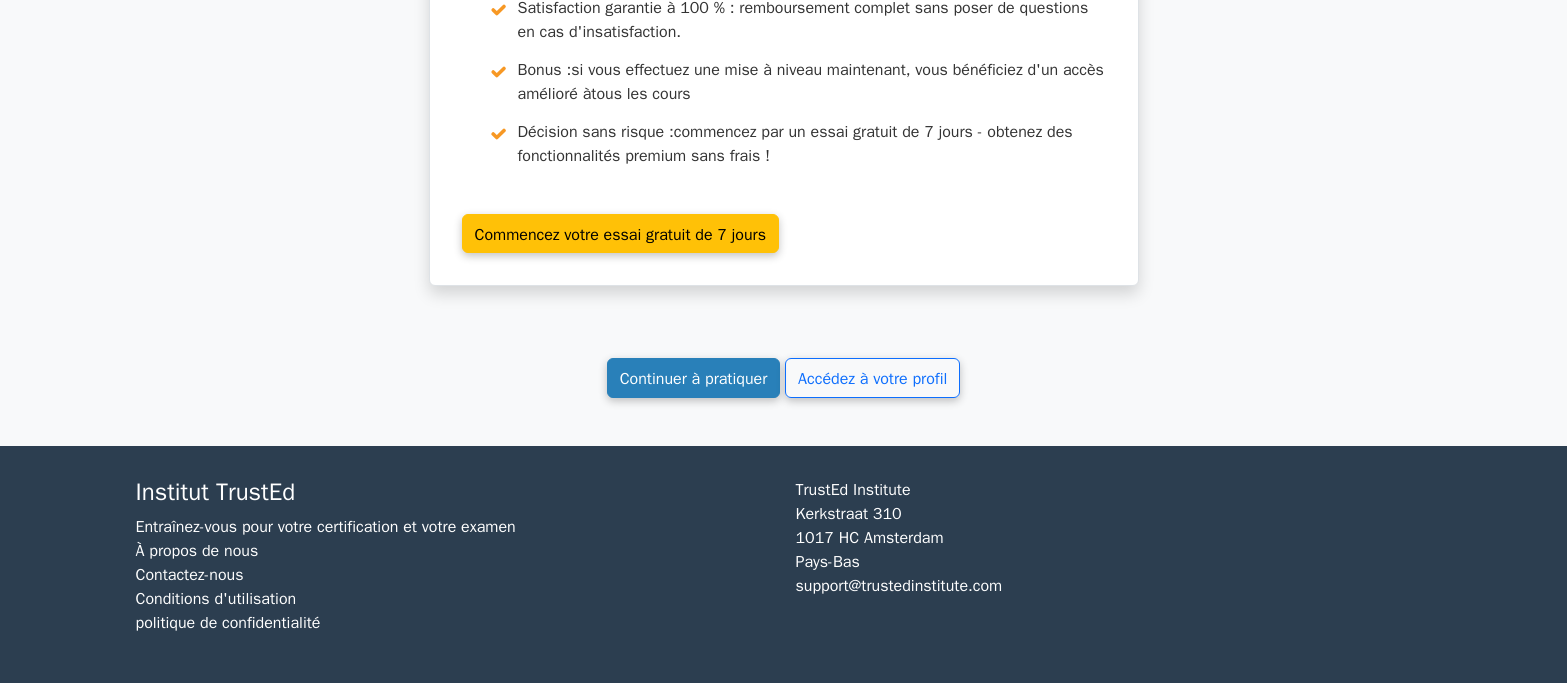 click on "Continuer à pratiquer" at bounding box center [694, 379] 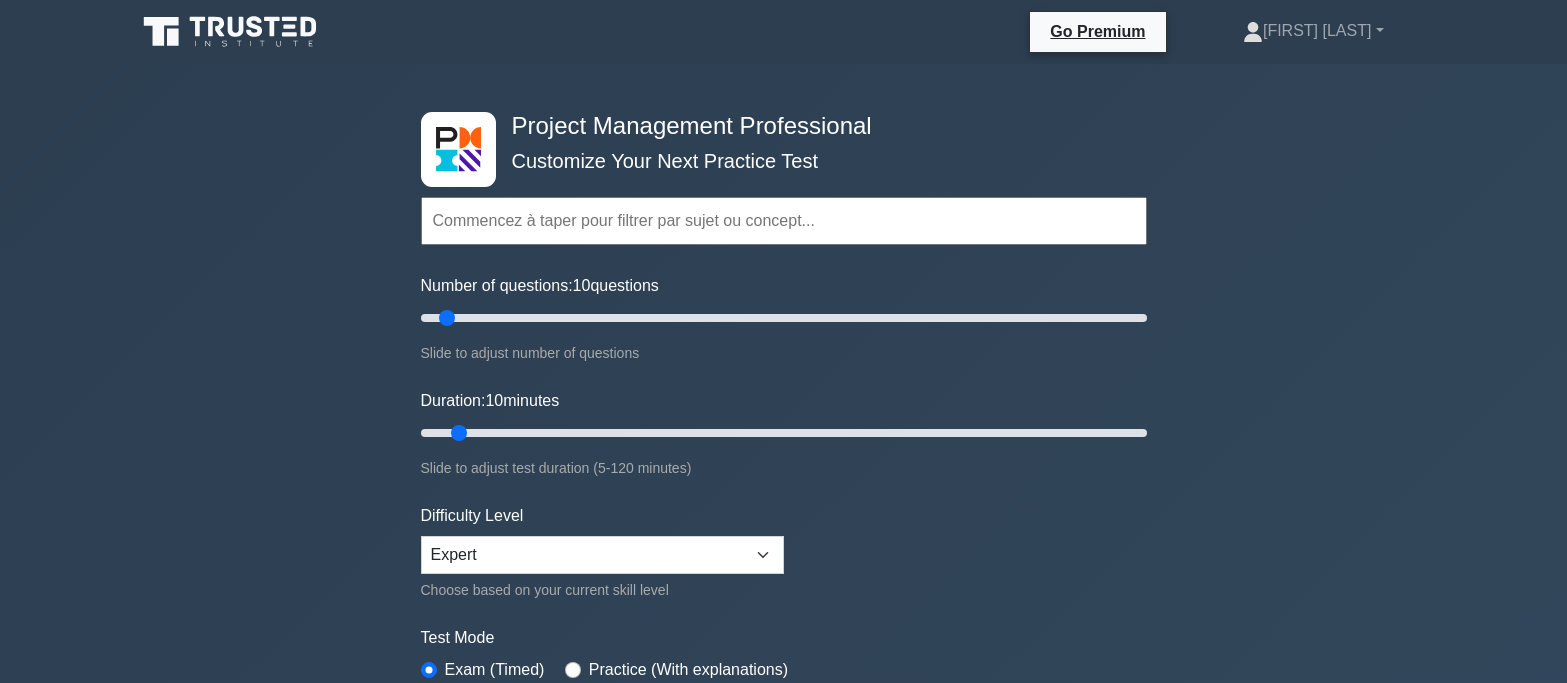 scroll, scrollTop: 0, scrollLeft: 0, axis: both 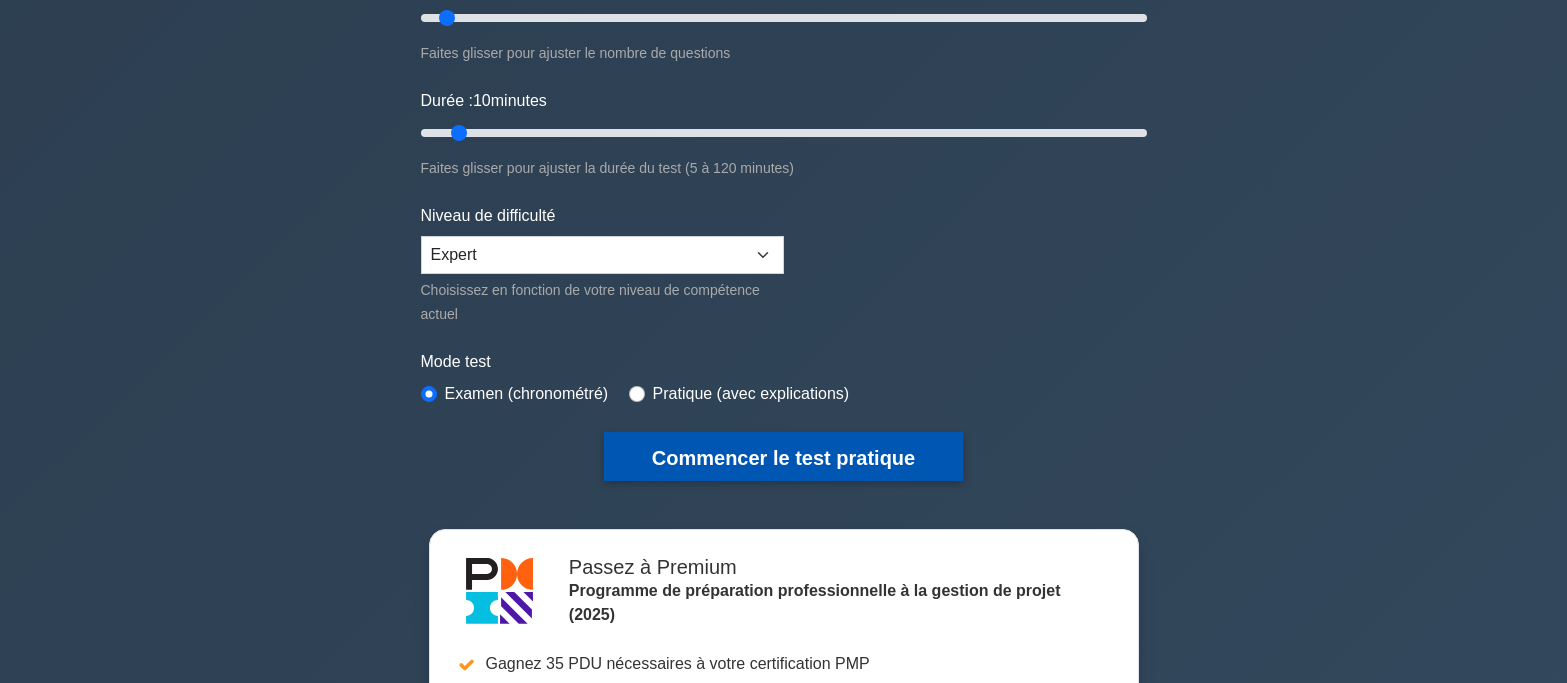 click on "Commencer le test pratique" at bounding box center (783, 458) 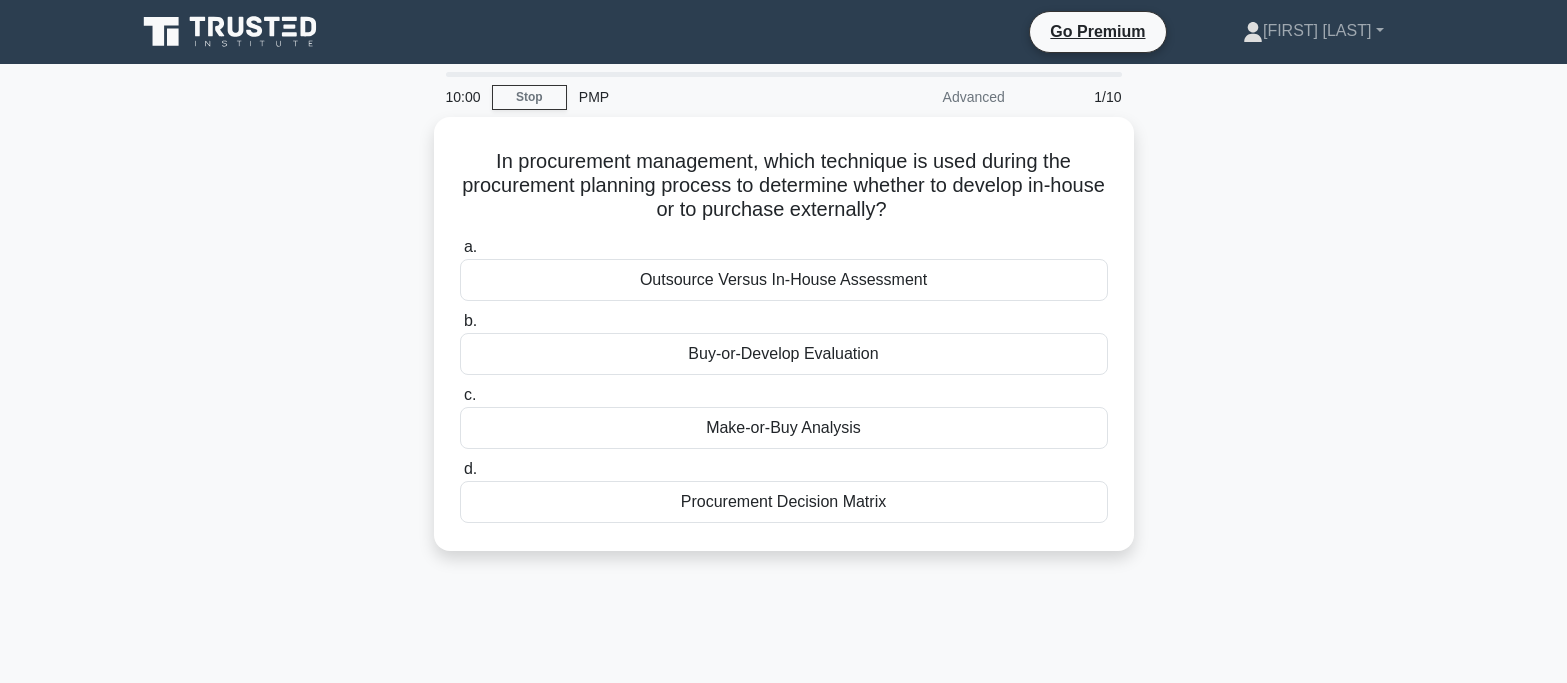 scroll, scrollTop: 0, scrollLeft: 0, axis: both 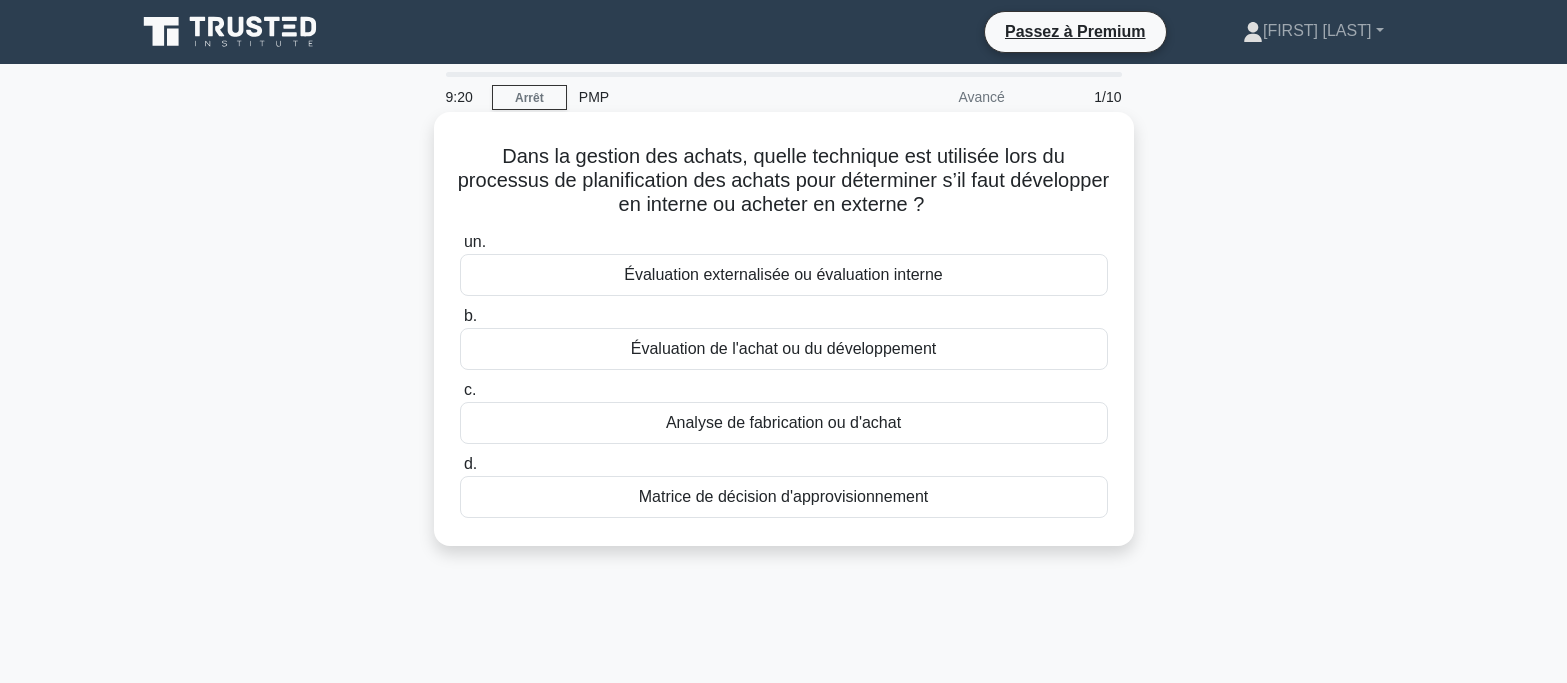 click on "Matrice de décision d'approvisionnement" at bounding box center (783, 496) 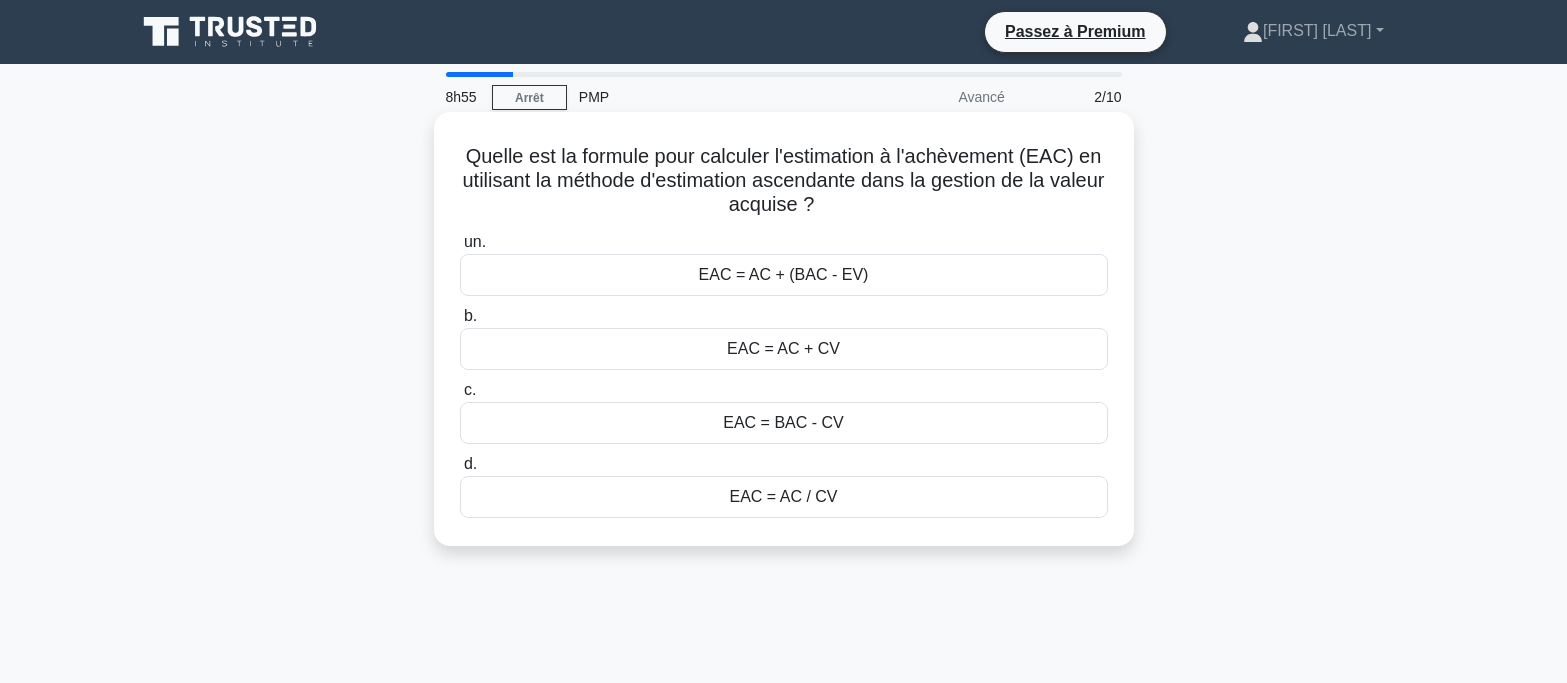 click on "EAC = AC + (BAC - EV)" at bounding box center [784, 274] 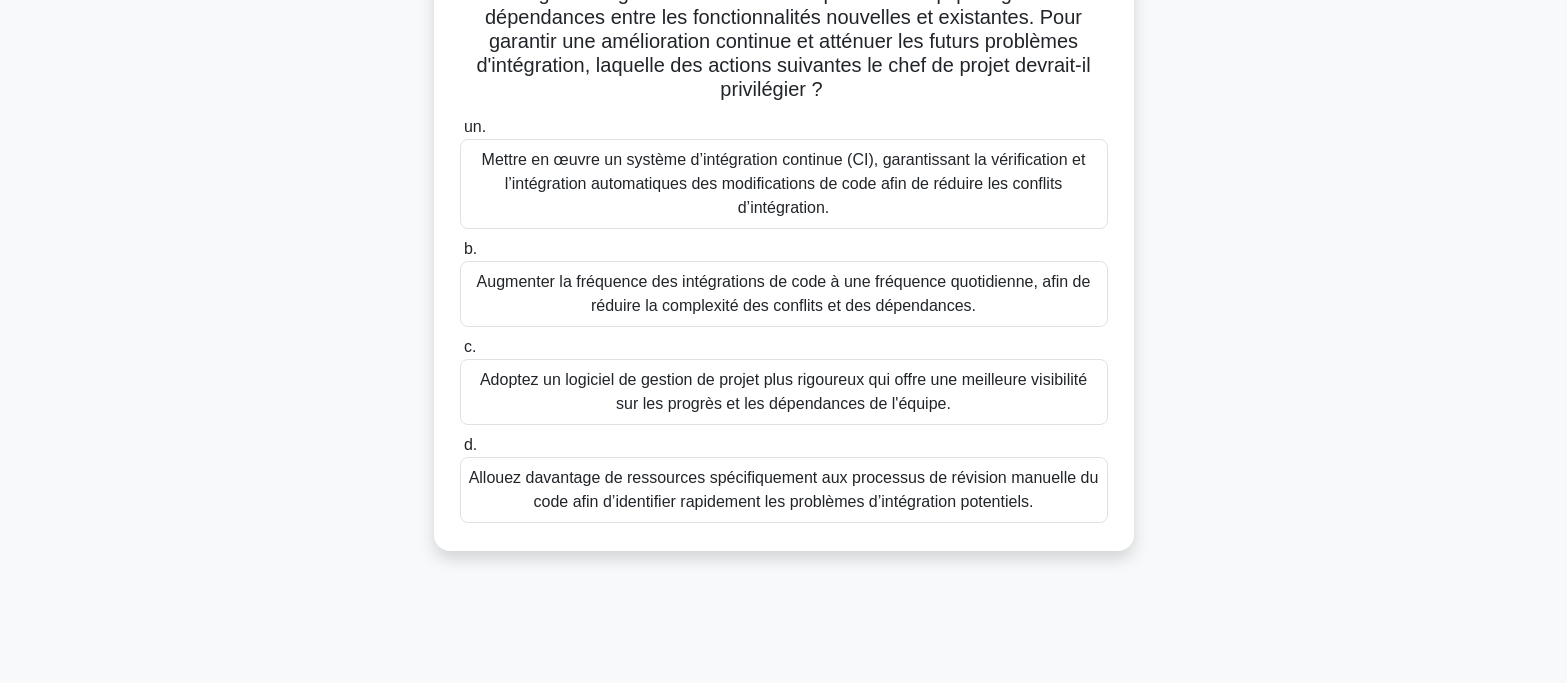 scroll, scrollTop: 397, scrollLeft: 0, axis: vertical 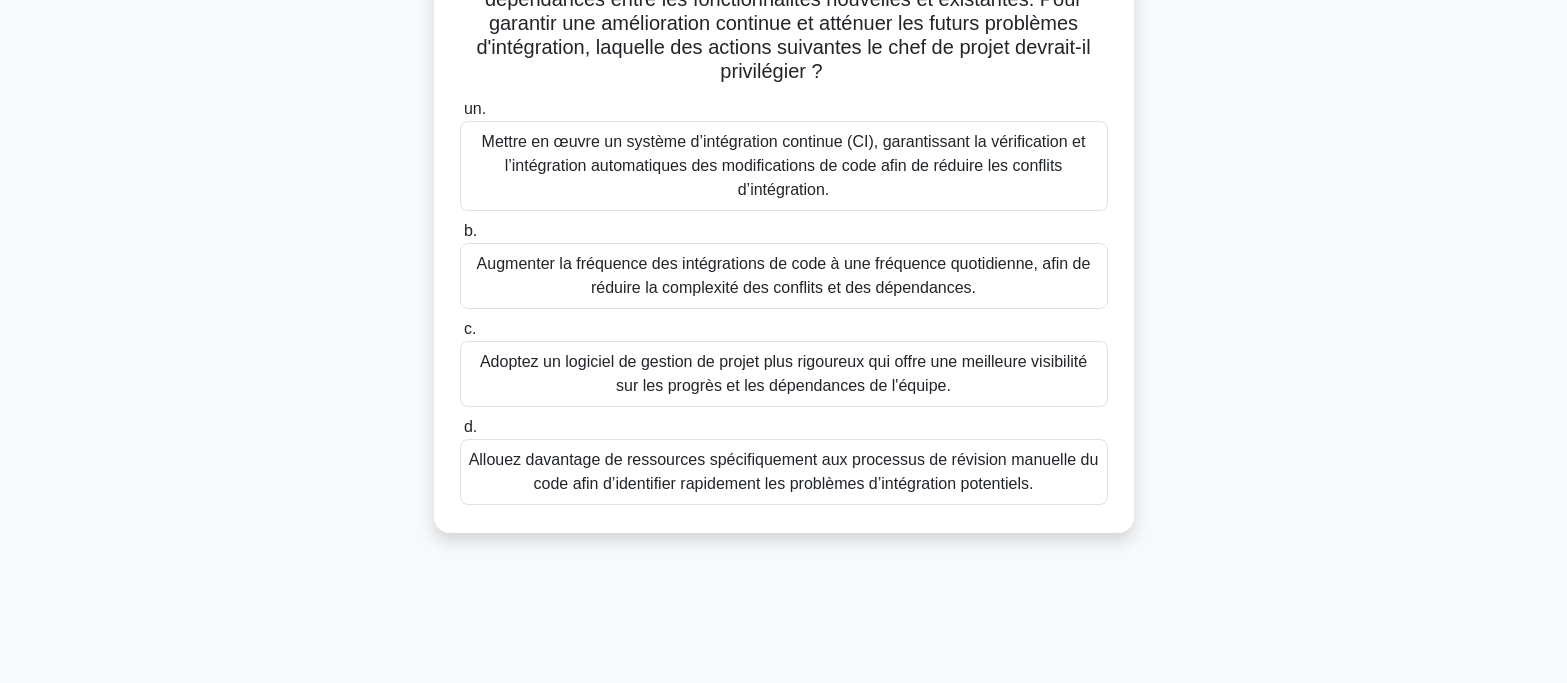click on "Mettre en œuvre un système d’intégration continue (CI), garantissant la vérification et l’intégration automatiques des modifications de code afin de réduire les conflits d’intégration." at bounding box center (784, 165) 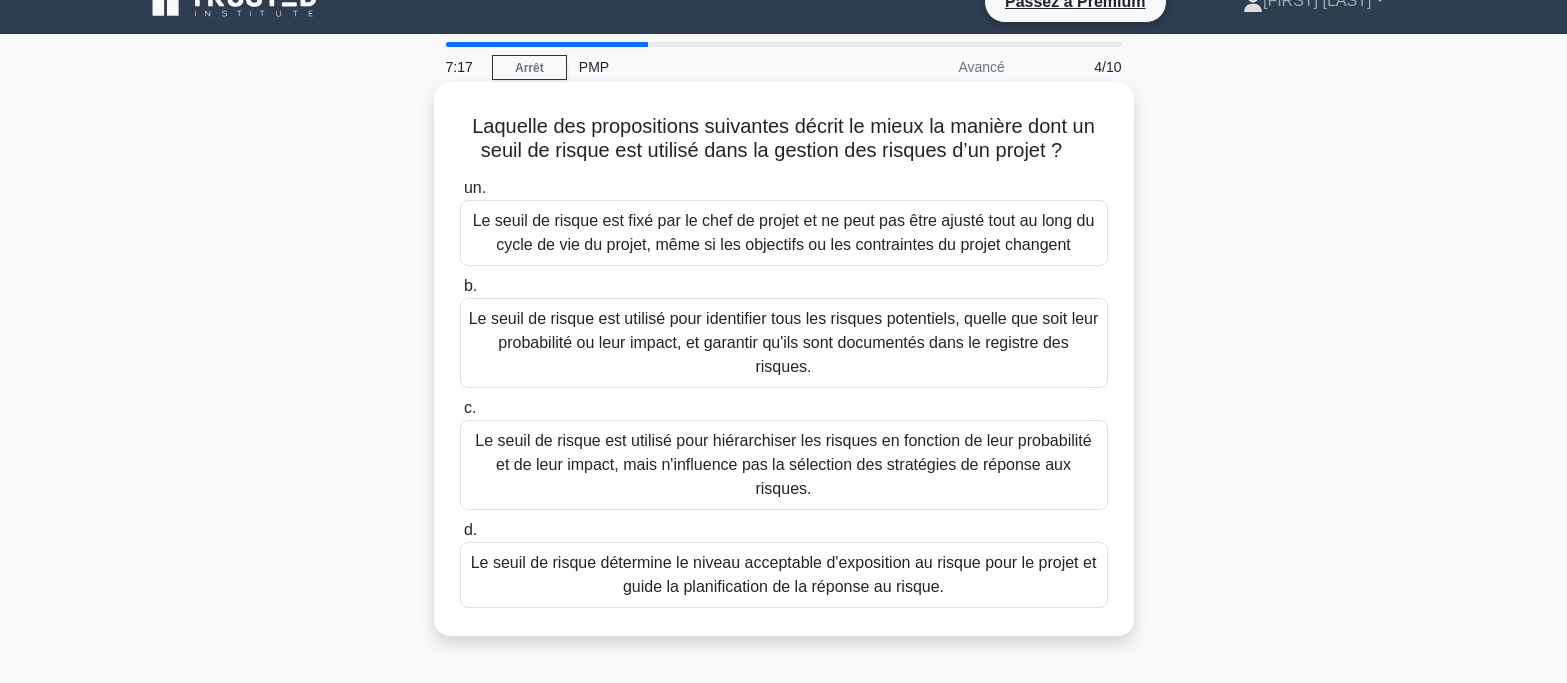 scroll, scrollTop: 0, scrollLeft: 0, axis: both 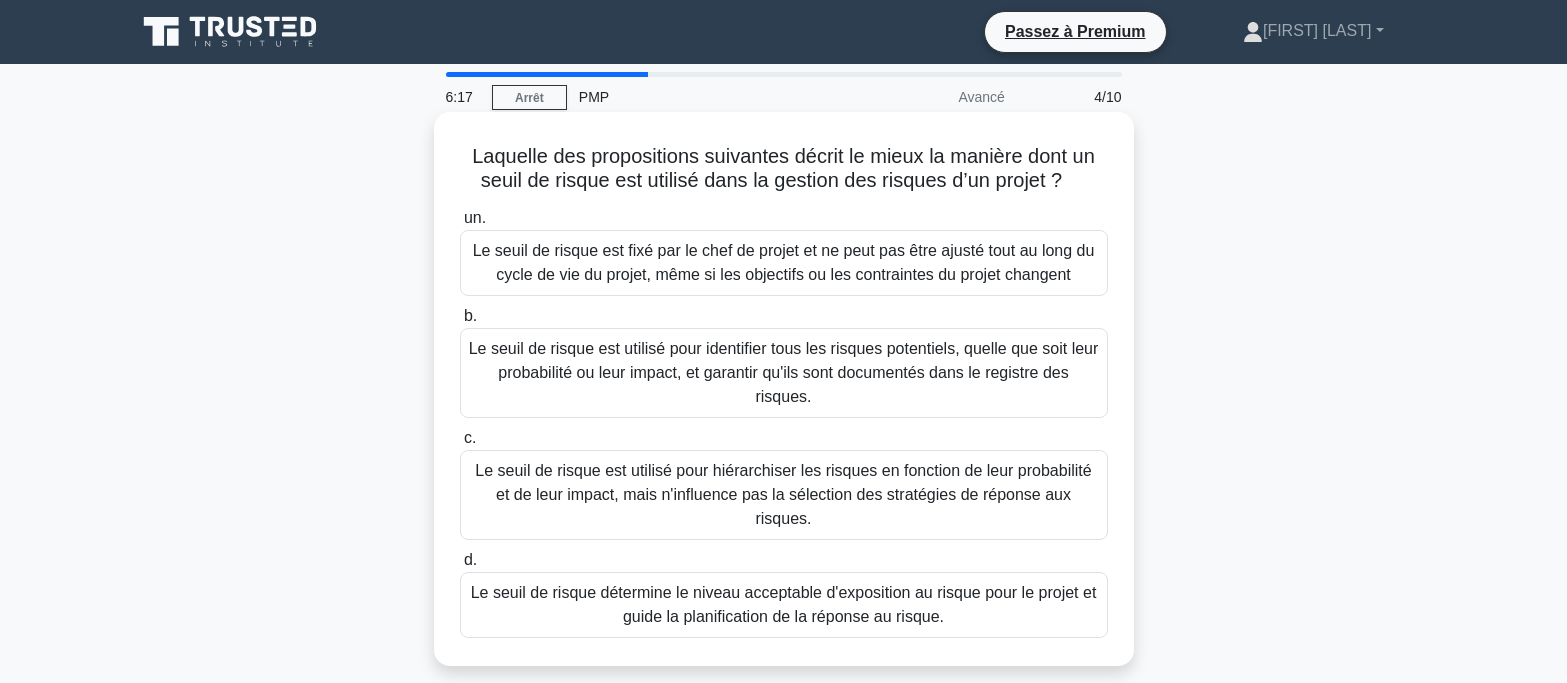 click on "Le seuil de risque détermine le niveau acceptable d'exposition au risque pour le projet et guide la planification de la réponse au risque." at bounding box center [784, 604] 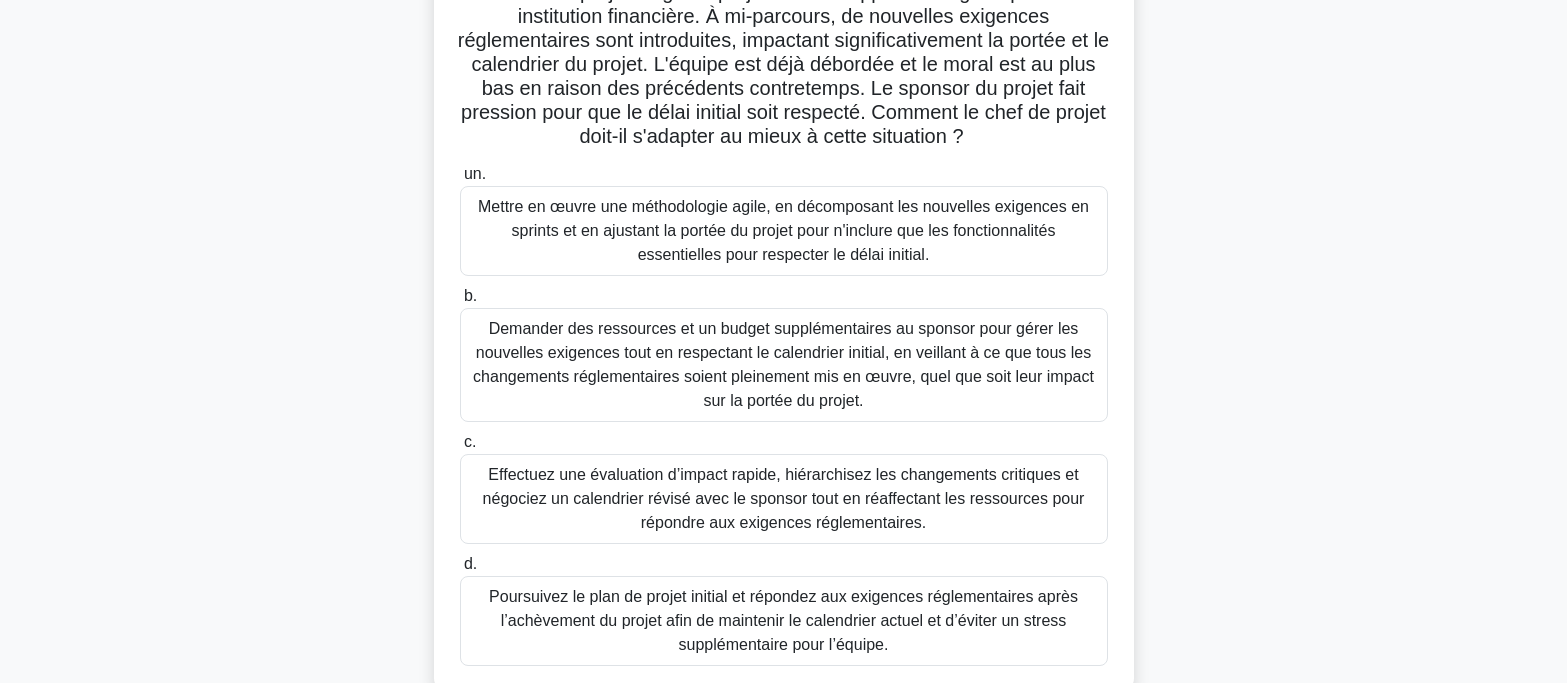 scroll, scrollTop: 200, scrollLeft: 0, axis: vertical 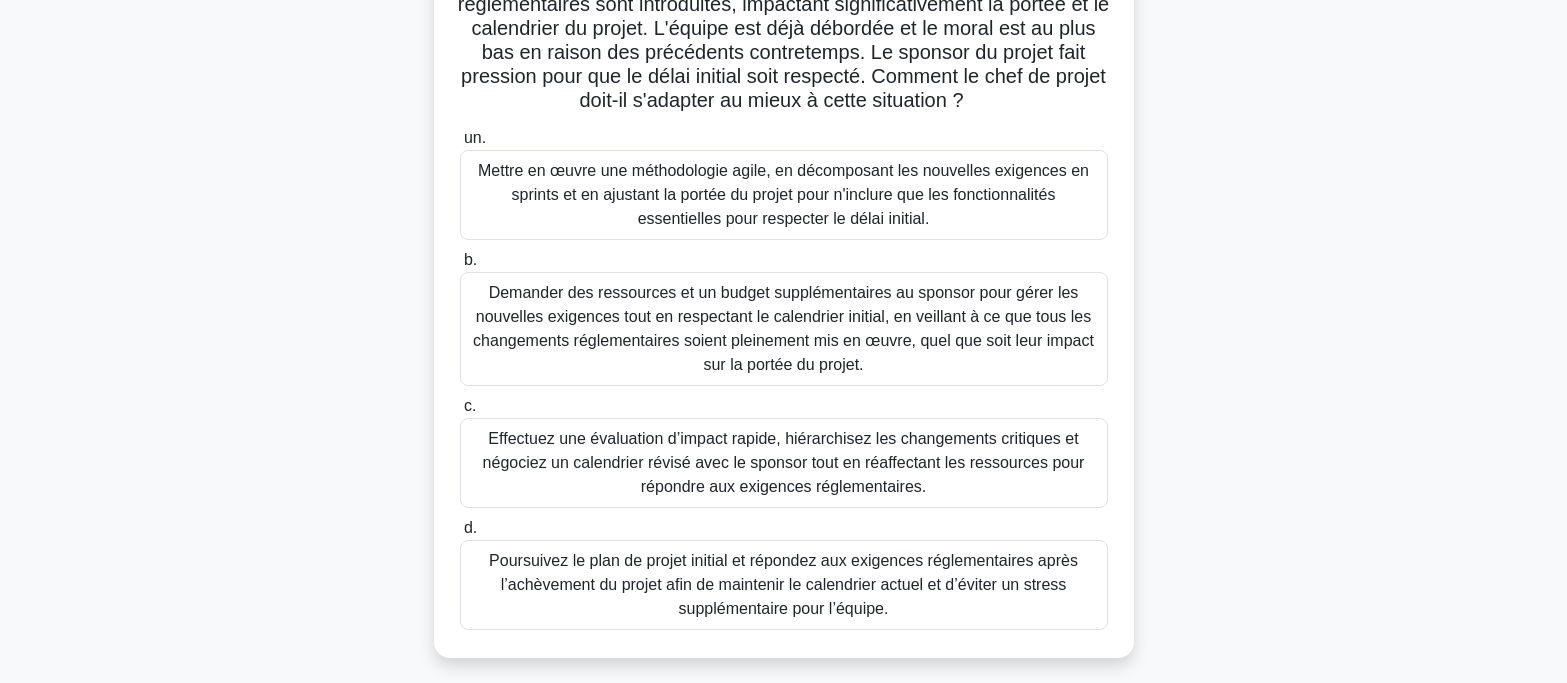 click on "Effectuez une évaluation d’impact rapide, hiérarchisez les changements critiques et négociez un calendrier révisé avec le sponsor tout en réaffectant les ressources pour répondre aux exigences réglementaires." at bounding box center (784, 462) 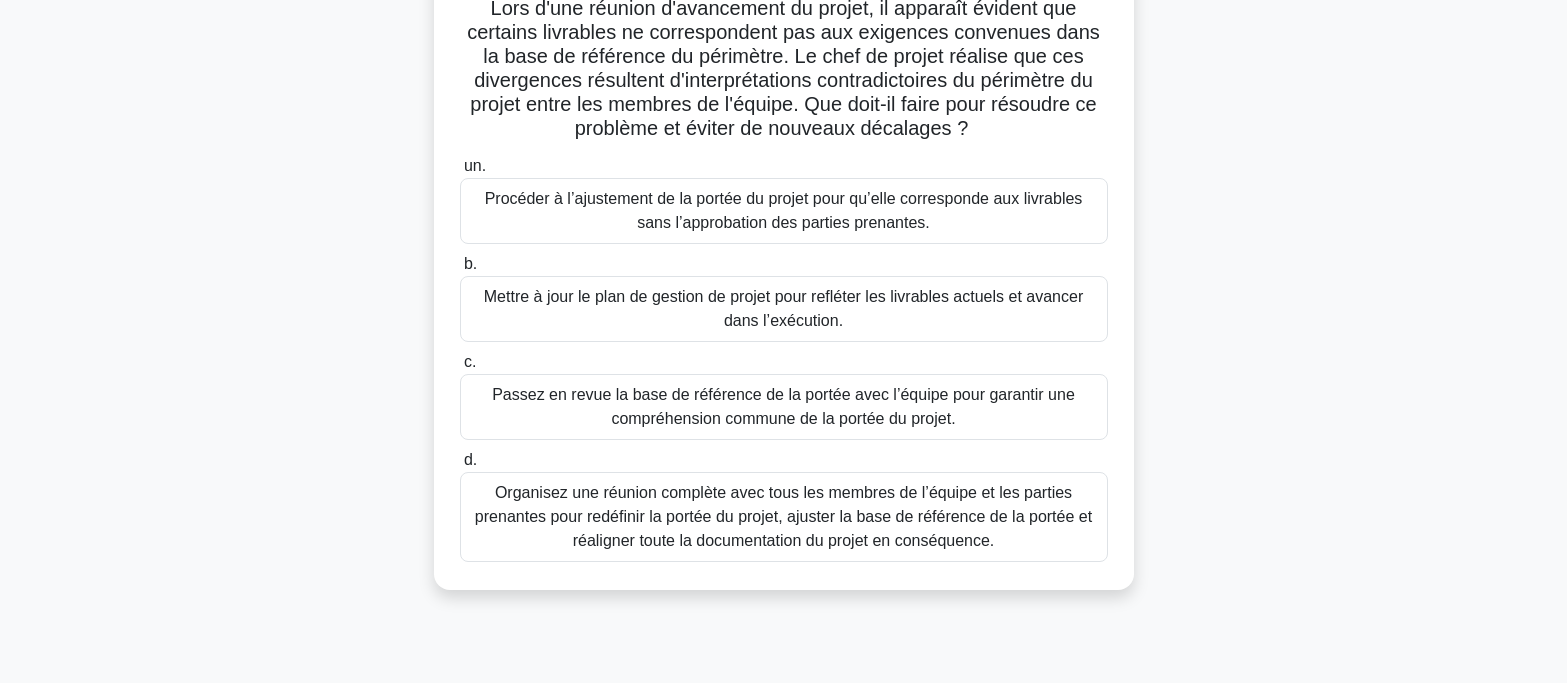 scroll, scrollTop: 200, scrollLeft: 0, axis: vertical 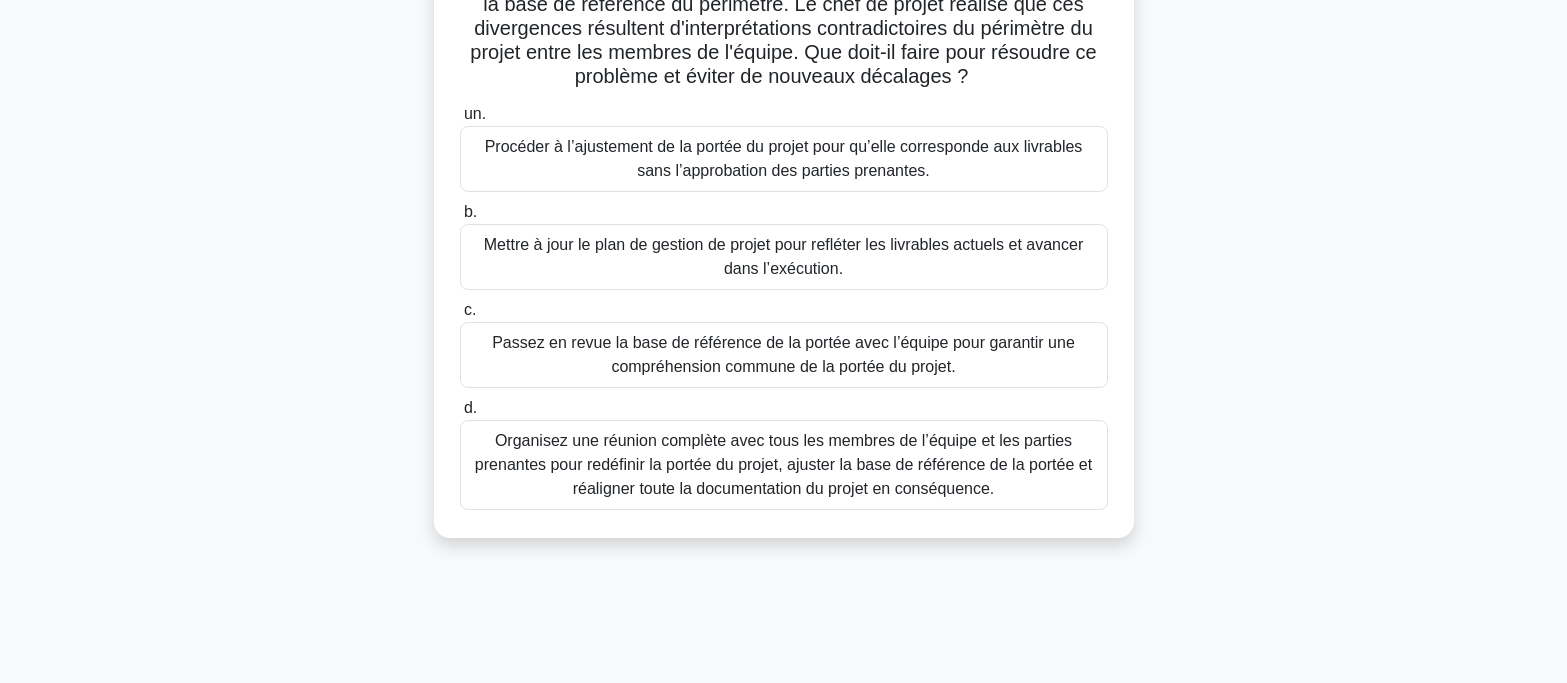 click on "Organisez une réunion complète avec tous les membres de l’équipe et les parties prenantes pour redéfinir la portée du projet, ajuster la base de référence de la portée et réaligner toute la documentation du projet en conséquence." at bounding box center (783, 464) 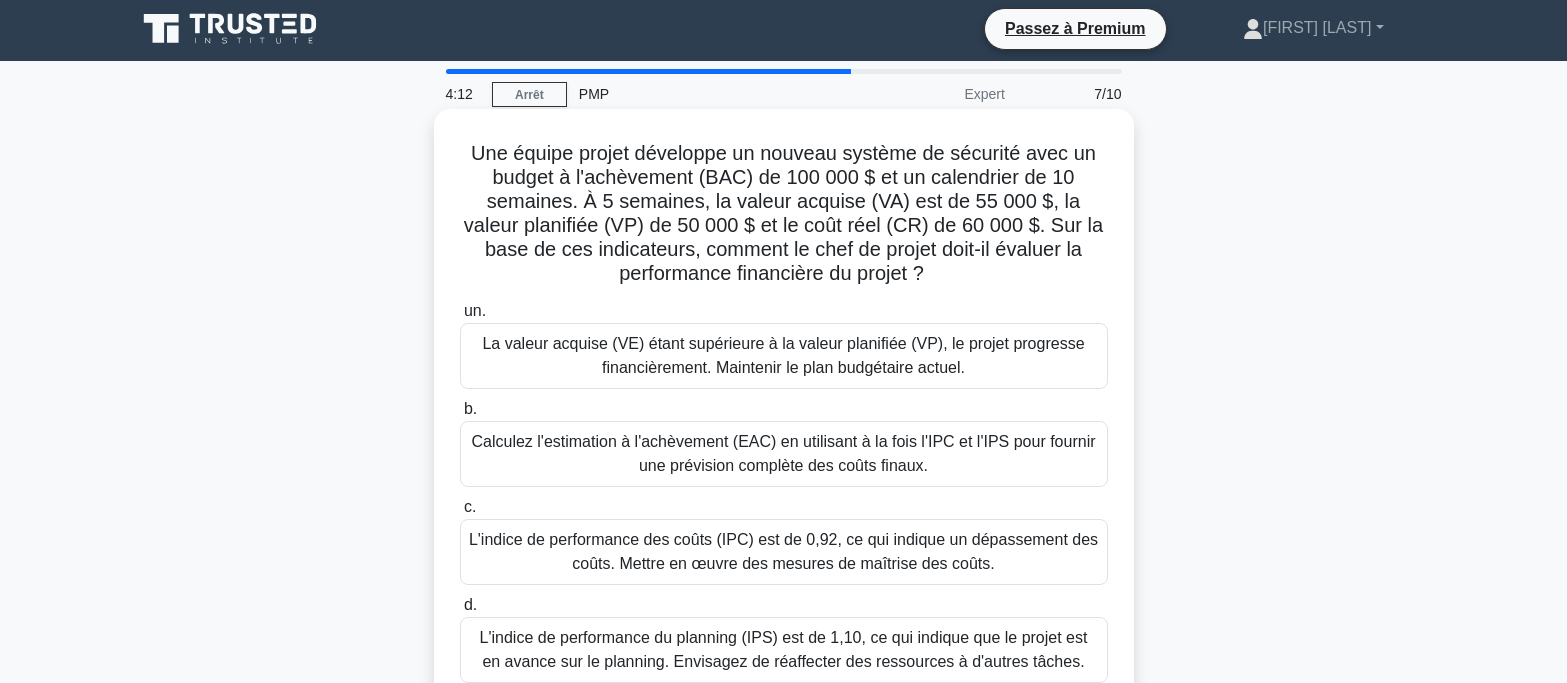 scroll, scrollTop: 67, scrollLeft: 0, axis: vertical 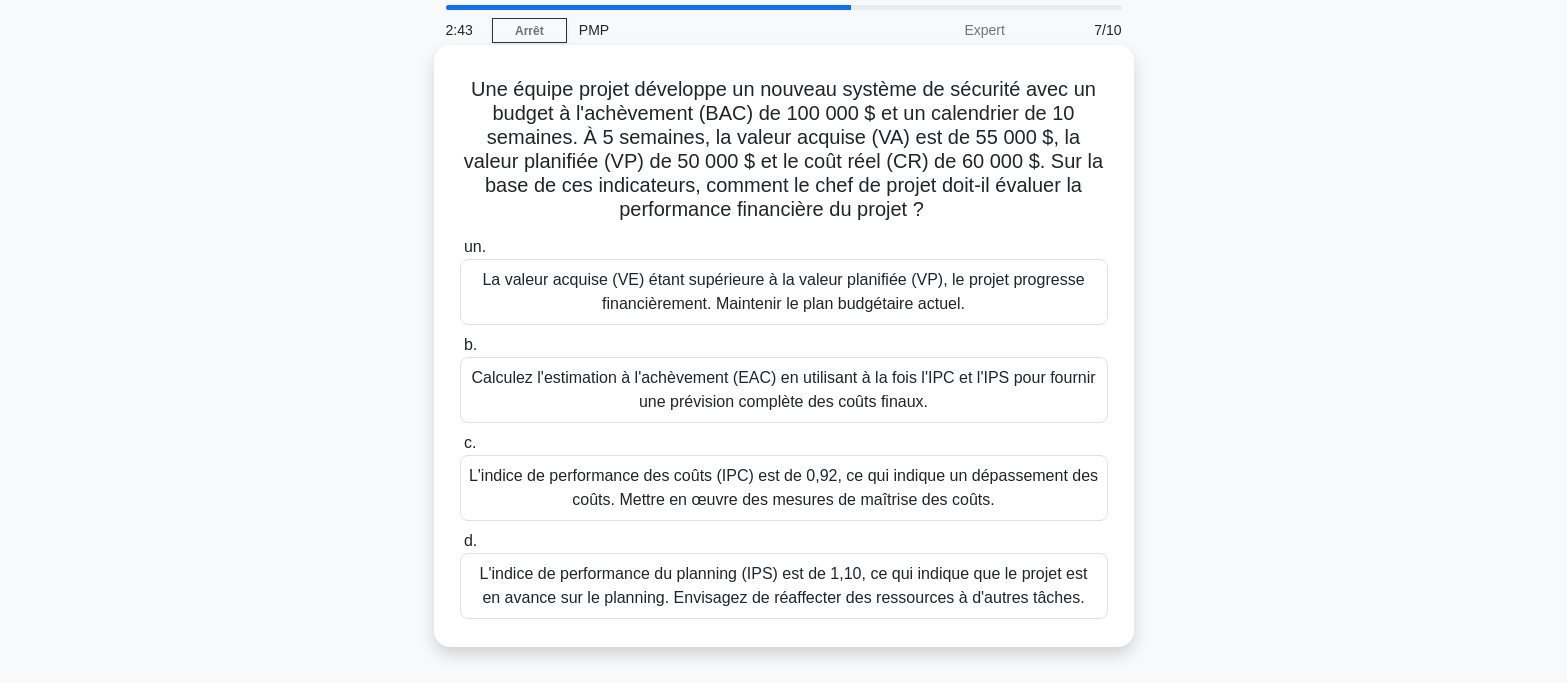 click on "L'indice de performance des coûts (IPC) est de 0,92, ce qui indique un dépassement des coûts. Mettre en œuvre des mesures de maîtrise des coûts." at bounding box center [783, 487] 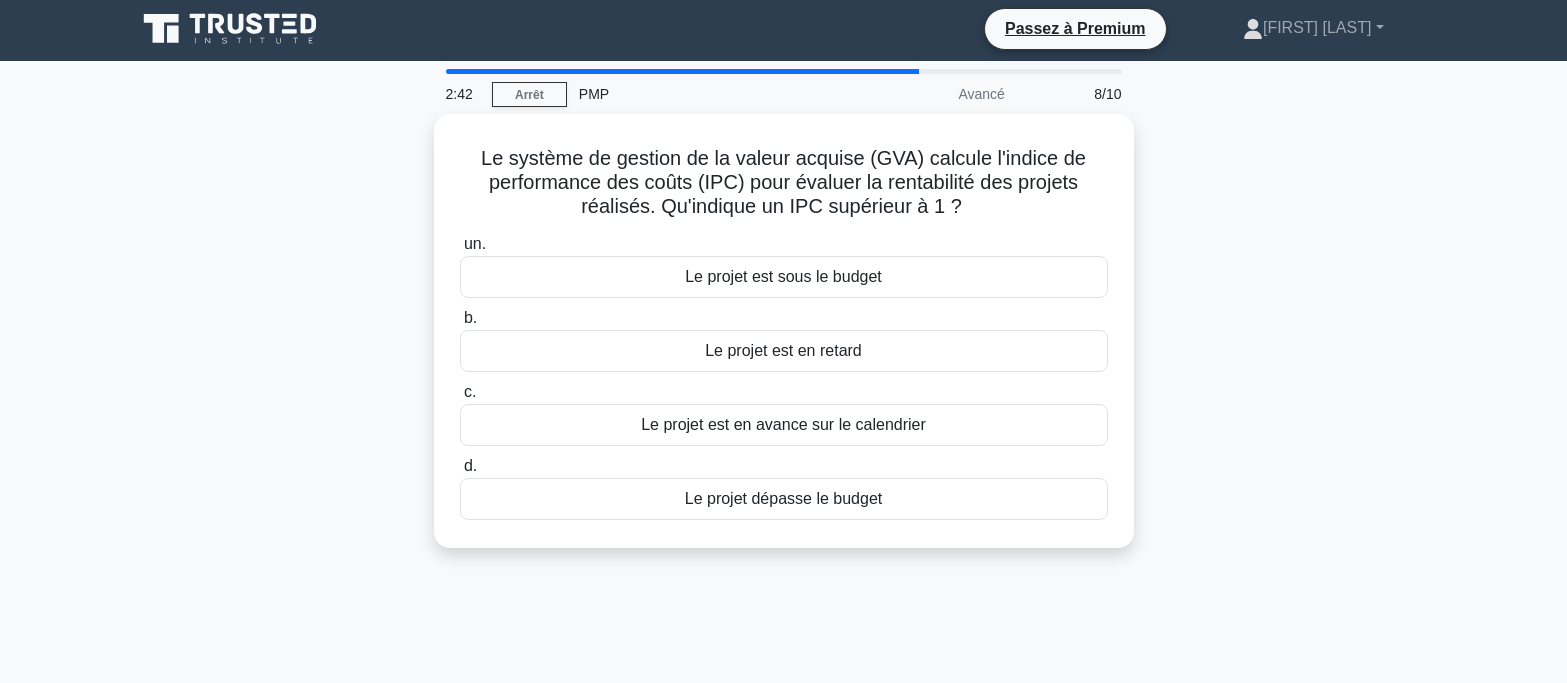 scroll, scrollTop: 0, scrollLeft: 0, axis: both 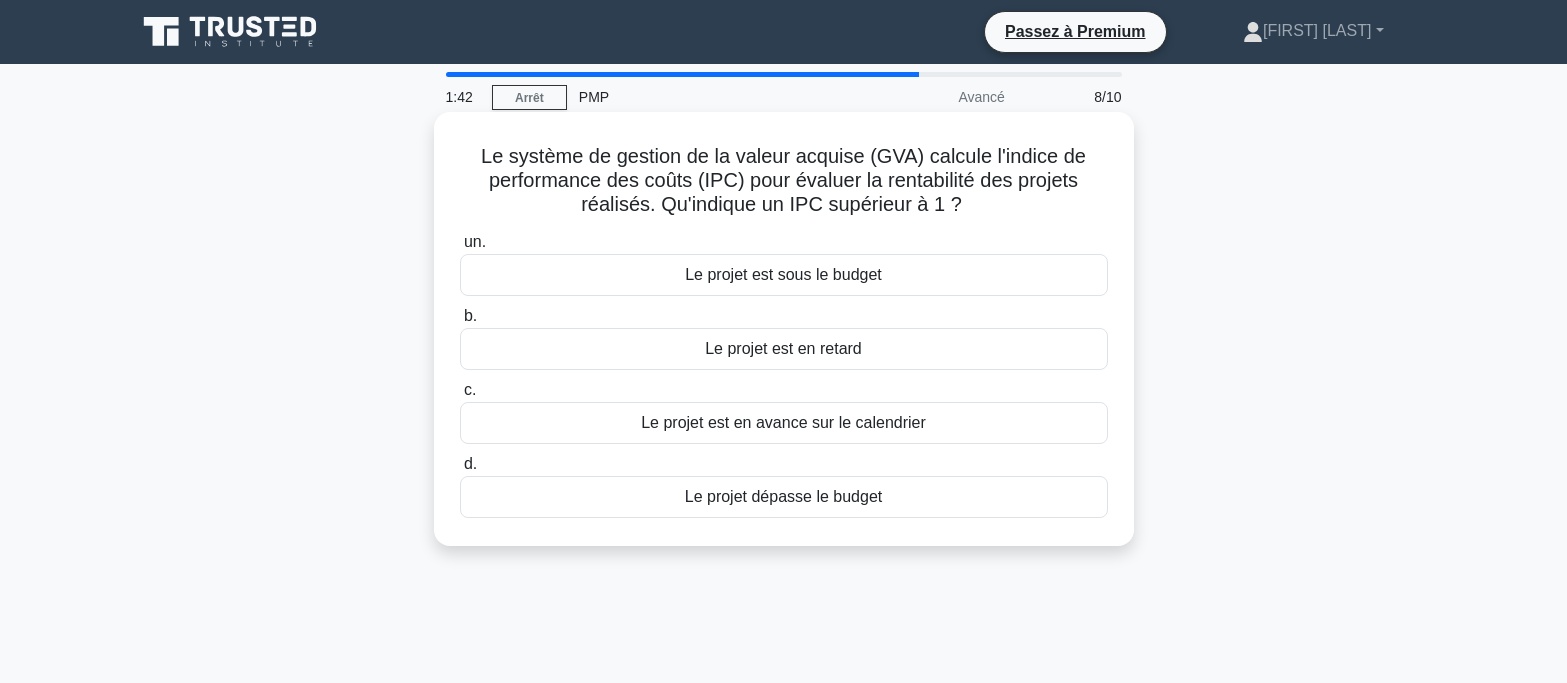 click on "Le projet dépasse le budget" at bounding box center [783, 496] 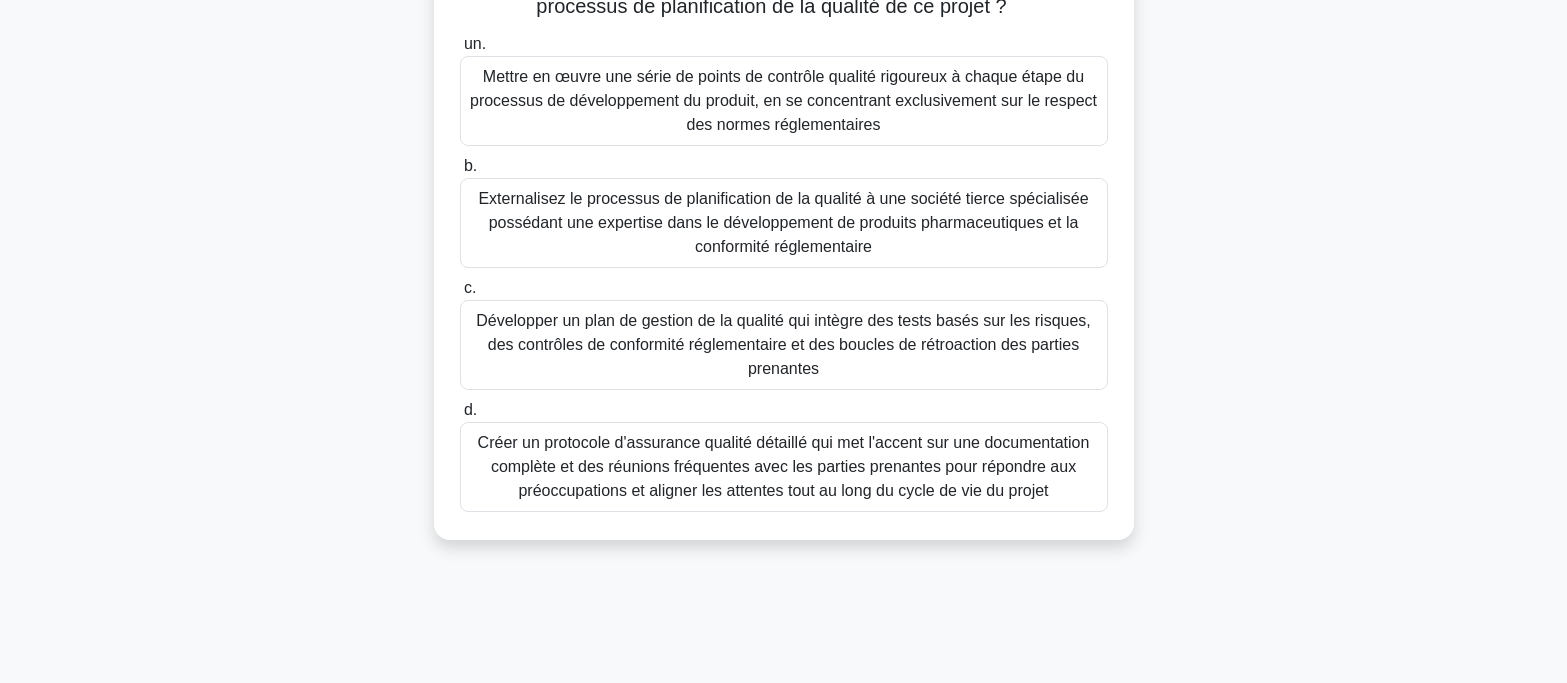 scroll, scrollTop: 397, scrollLeft: 0, axis: vertical 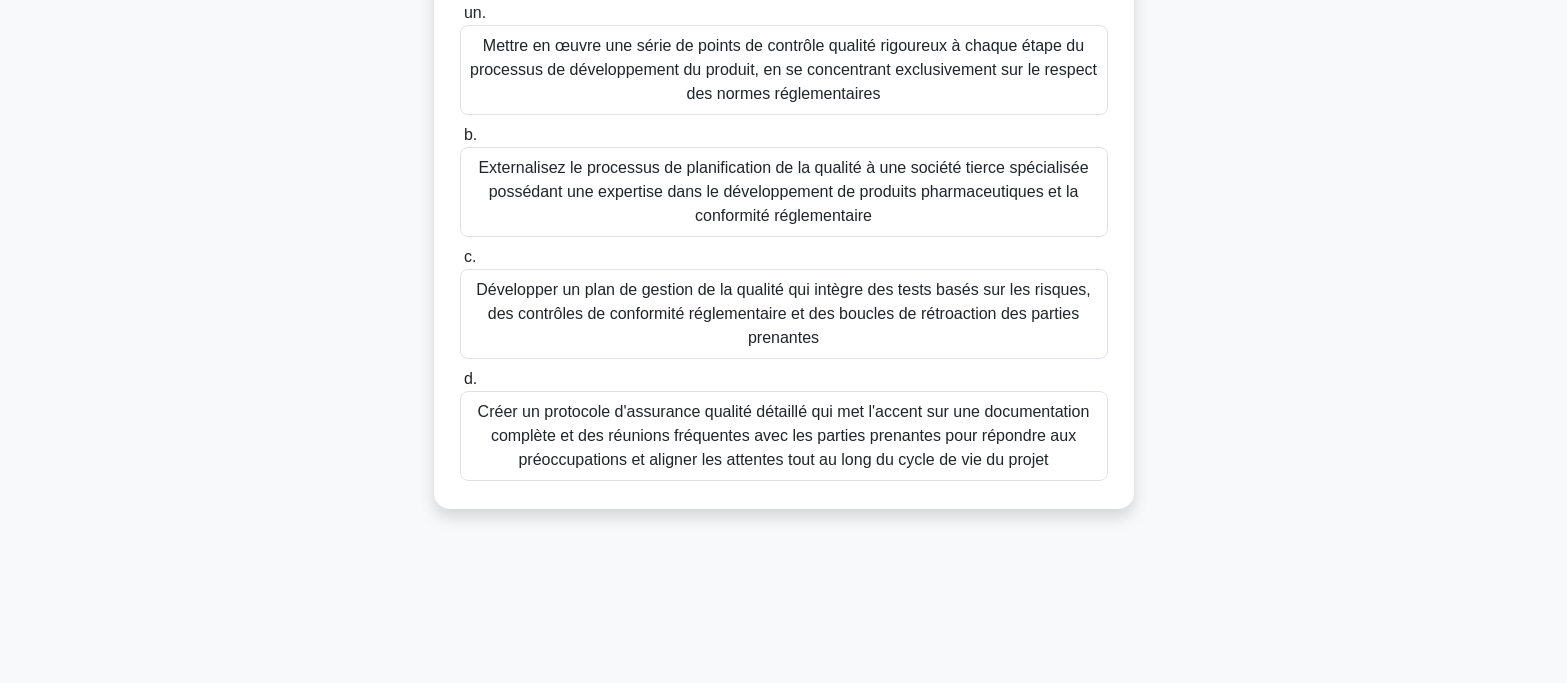 click on "Créer un protocole d'assurance qualité détaillé qui met l'accent sur une documentation complète et des réunions fréquentes avec les parties prenantes pour répondre aux préoccupations et aligner les attentes tout au long du cycle de vie du projet" at bounding box center [784, 435] 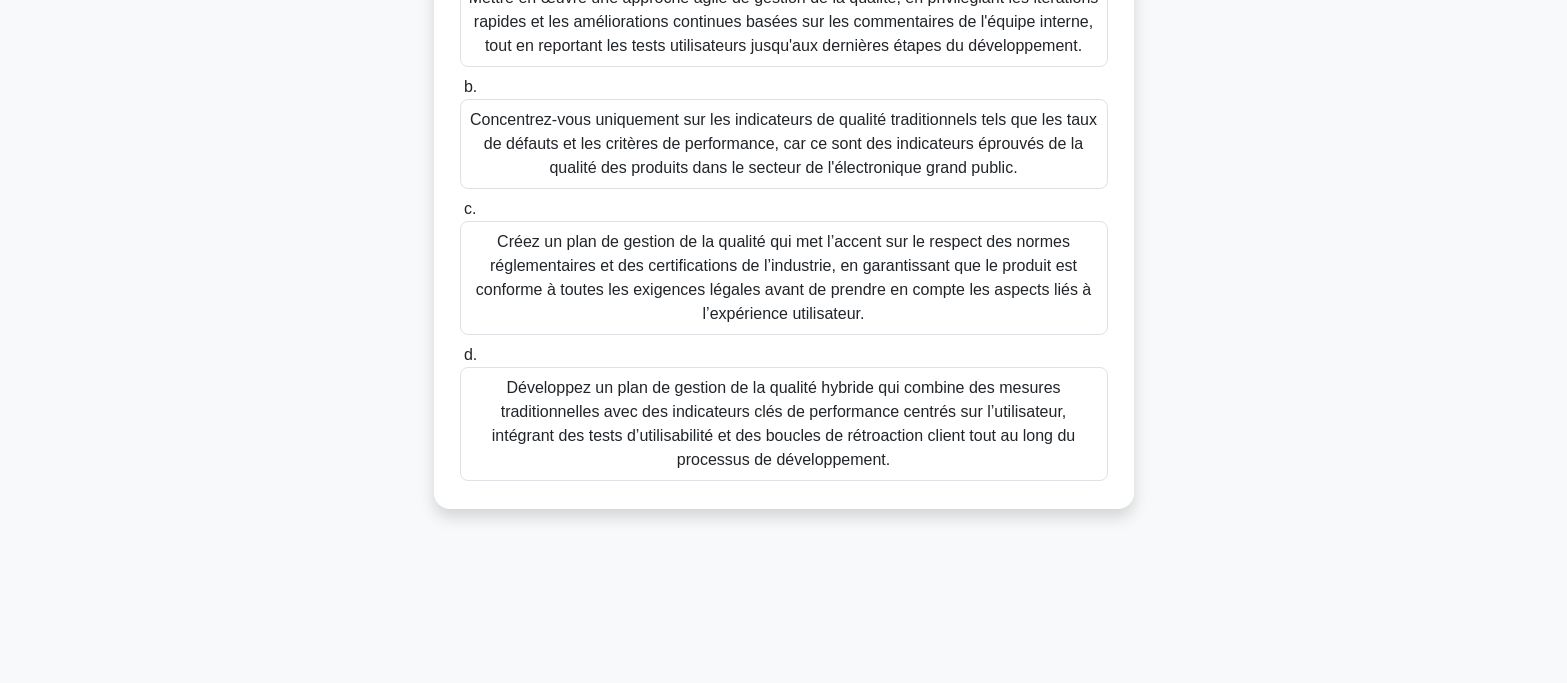 scroll, scrollTop: 197, scrollLeft: 0, axis: vertical 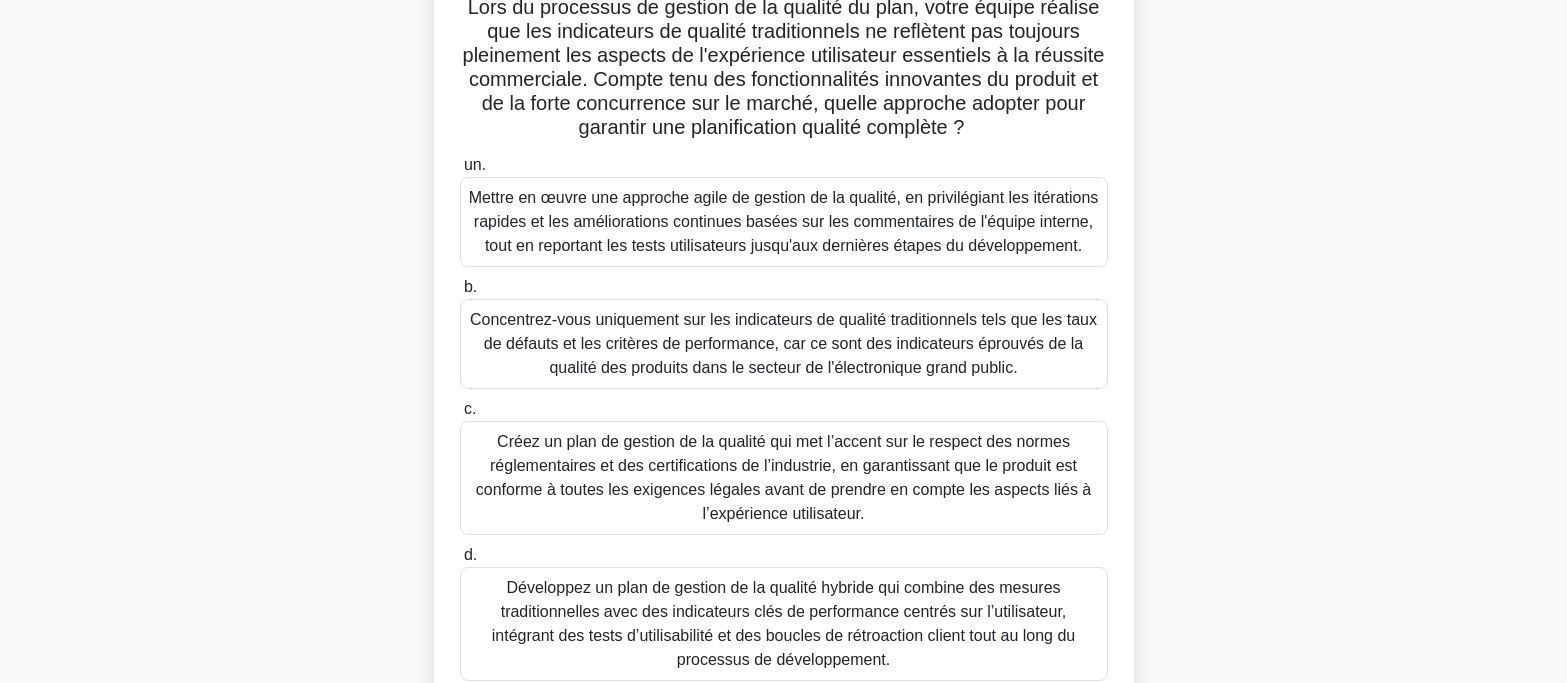 click on "Mettre en œuvre une approche agile de gestion de la qualité, en privilégiant les itérations rapides et les améliorations continues basées sur les commentaires de l'équipe interne, tout en reportant les tests utilisateurs jusqu'aux dernières étapes du développement." at bounding box center [784, 222] 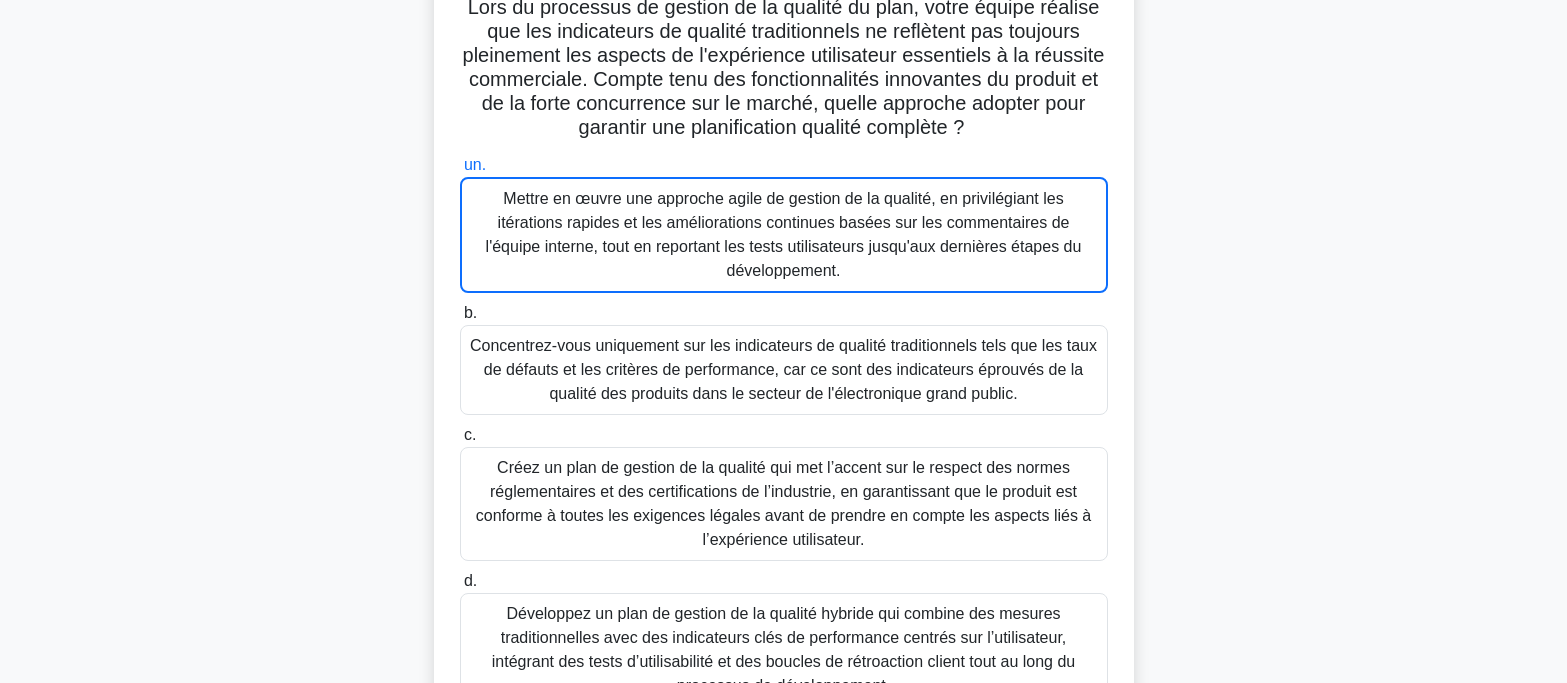 scroll, scrollTop: 0, scrollLeft: 0, axis: both 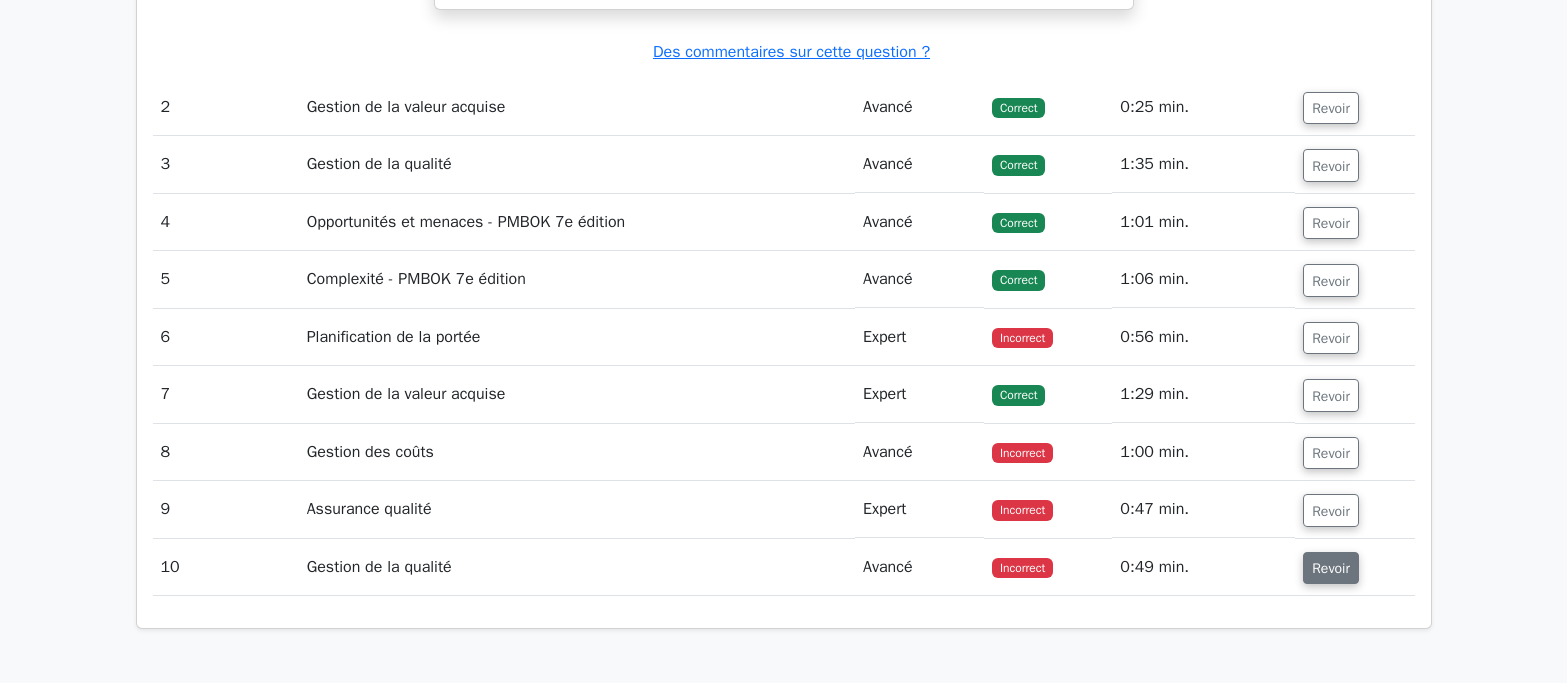 click on "Revoir" at bounding box center (1331, 568) 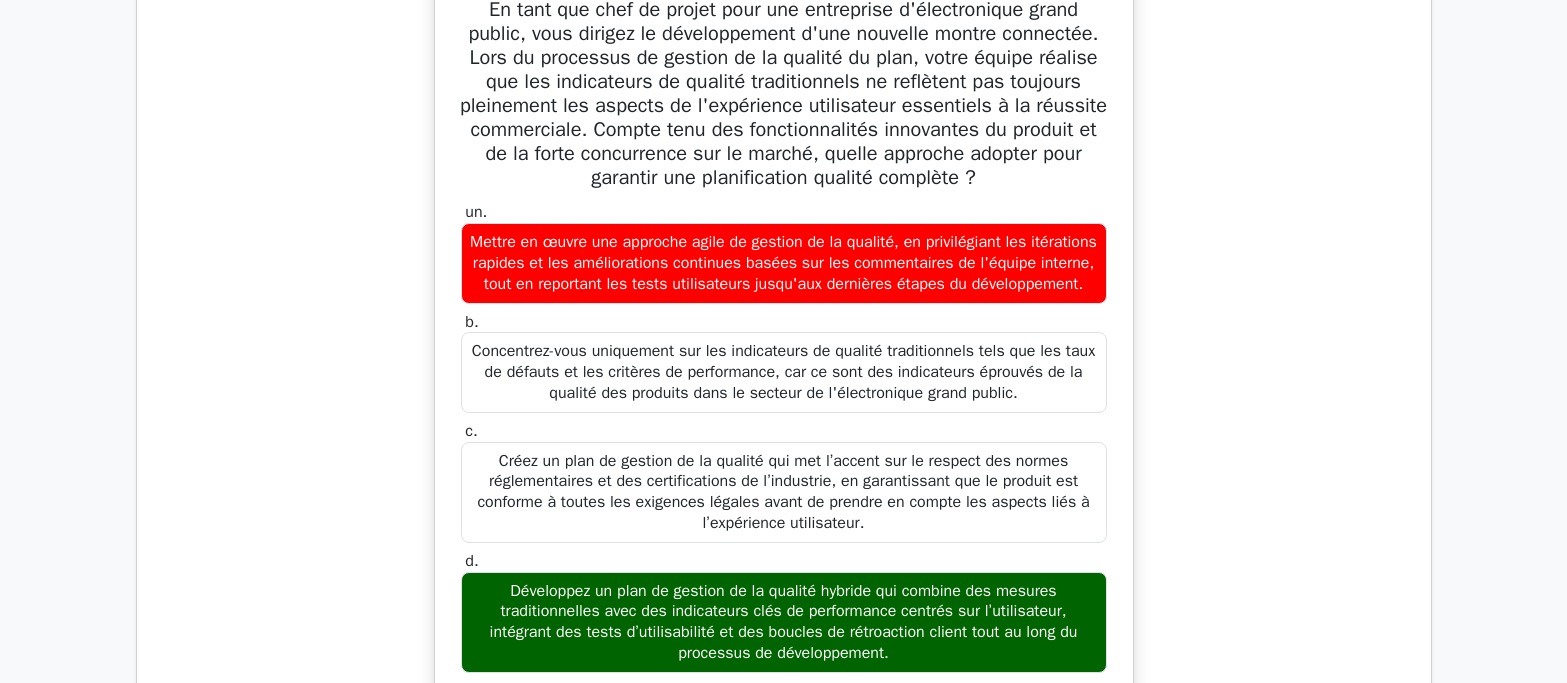 scroll, scrollTop: 3000, scrollLeft: 0, axis: vertical 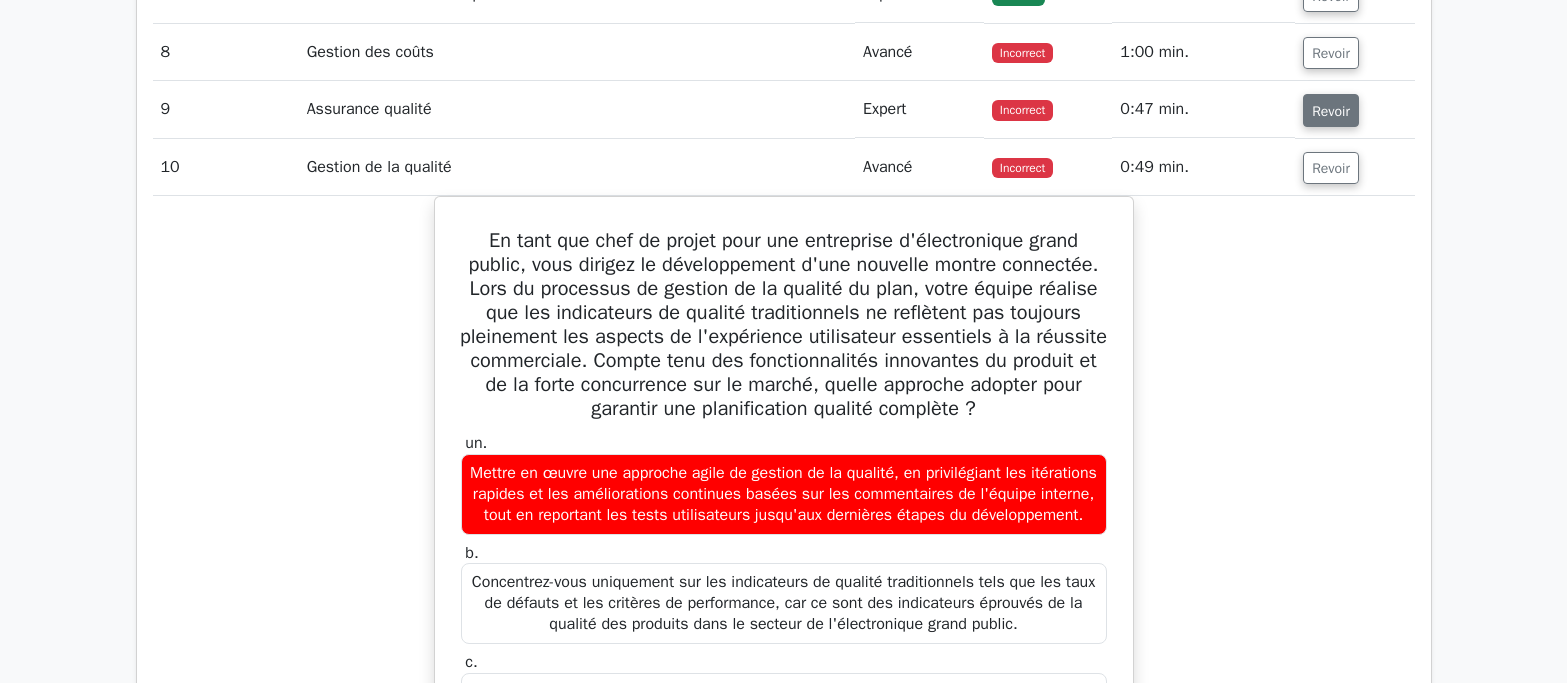click on "Revoir" at bounding box center (1331, 111) 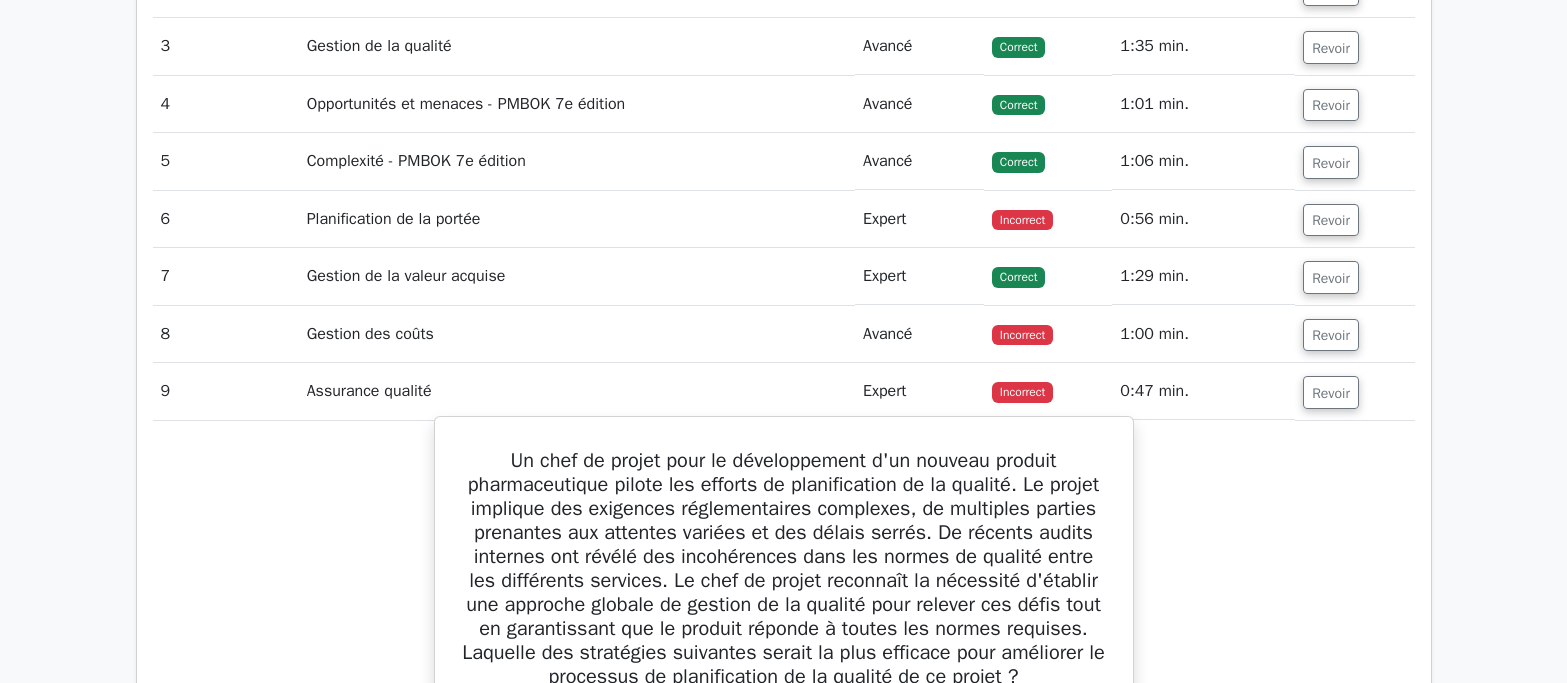 scroll, scrollTop: 2700, scrollLeft: 0, axis: vertical 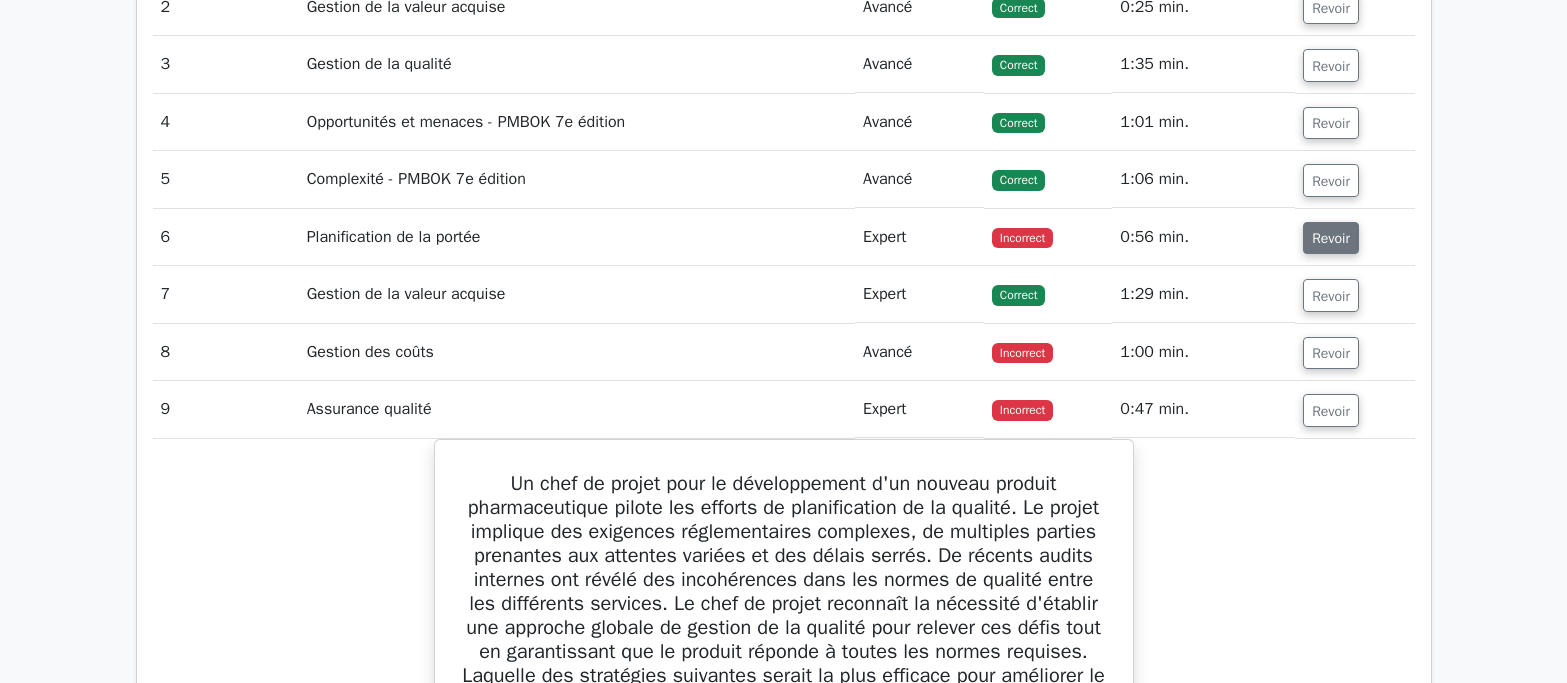 click on "Revoir" at bounding box center [1331, 238] 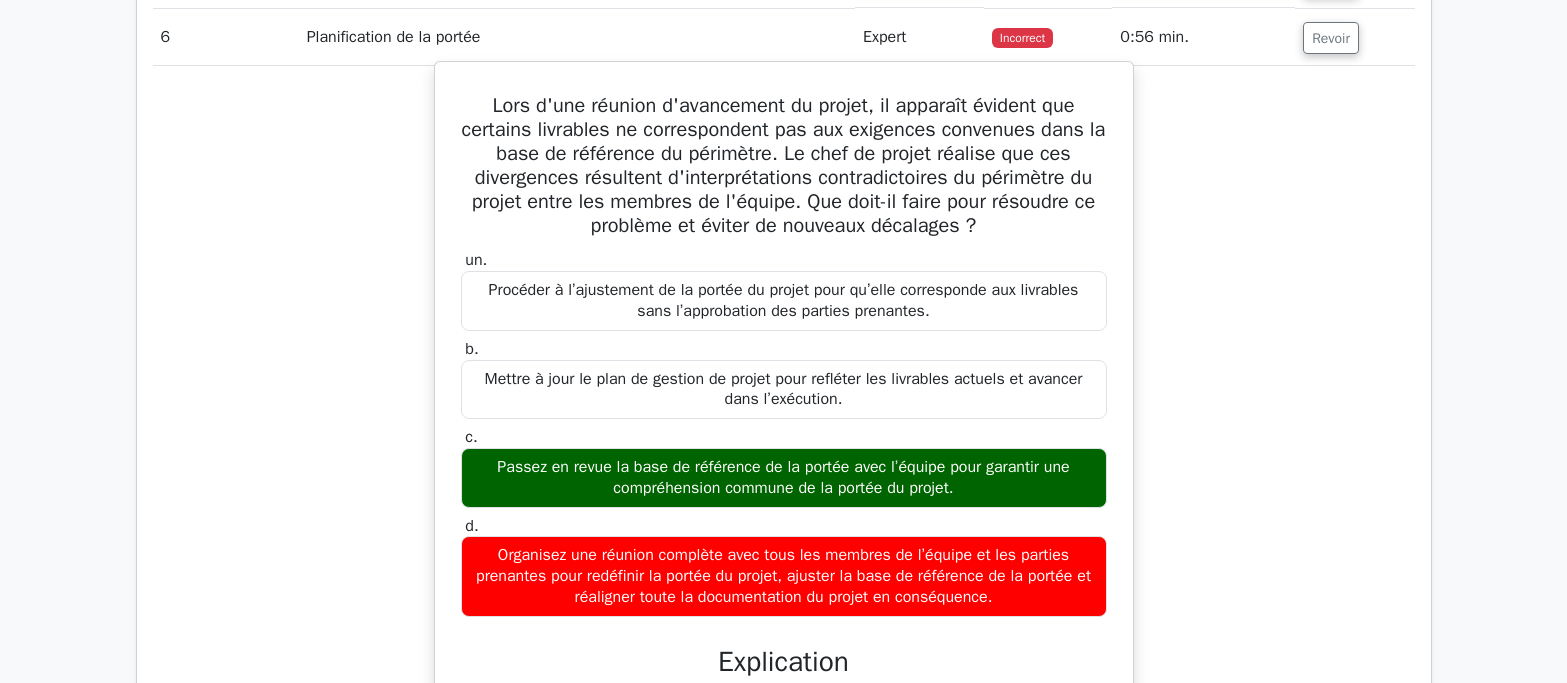 scroll, scrollTop: 2600, scrollLeft: 0, axis: vertical 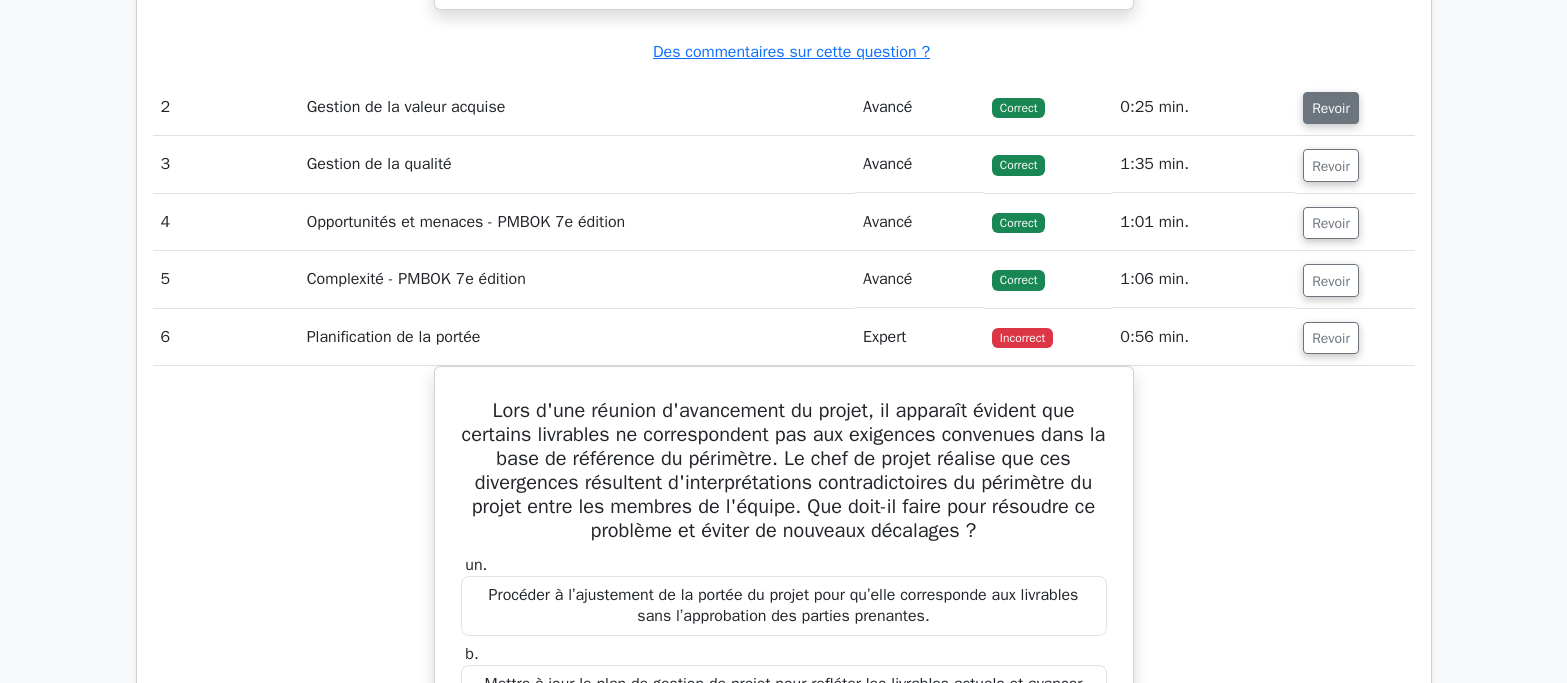 click on "Revoir" at bounding box center [1331, 108] 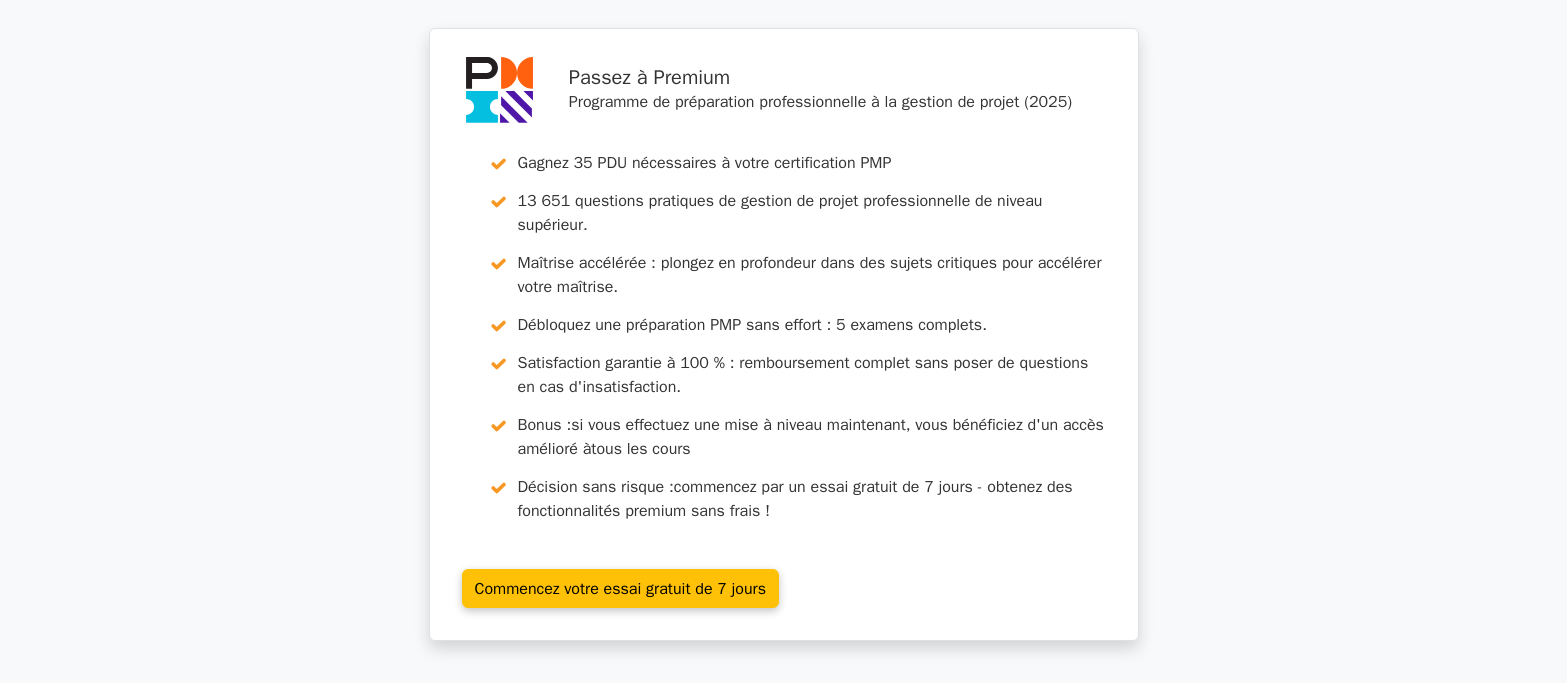 scroll, scrollTop: 8400, scrollLeft: 0, axis: vertical 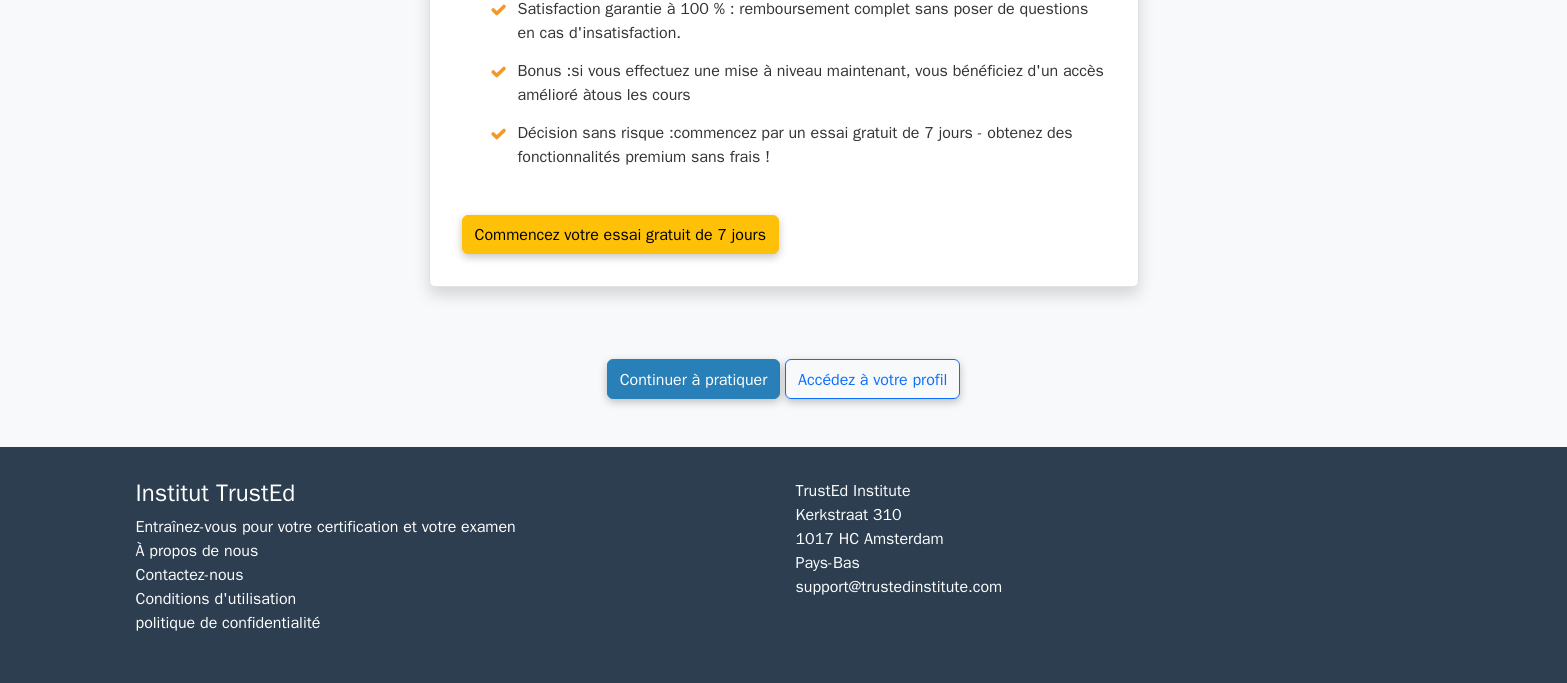 click on "Continuer à pratiquer" at bounding box center (694, 380) 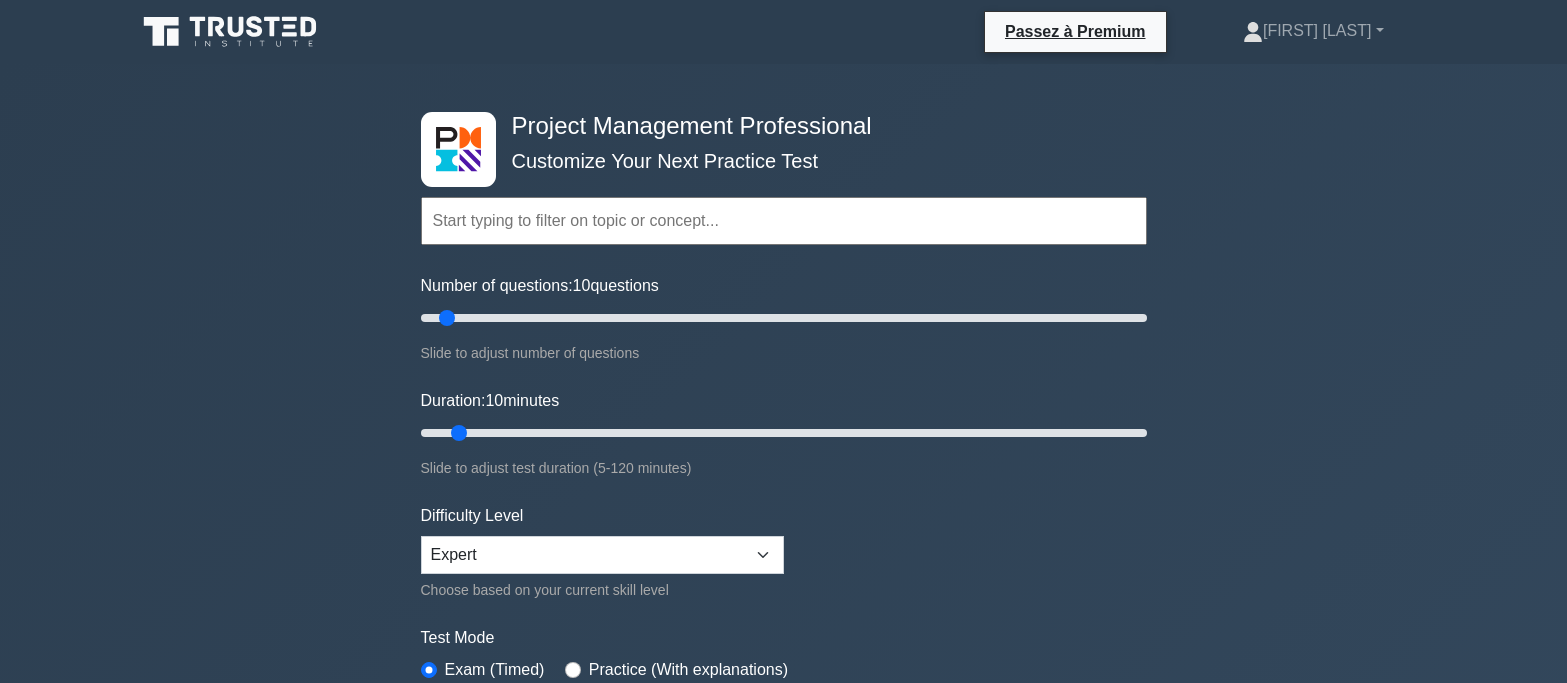 scroll, scrollTop: 0, scrollLeft: 0, axis: both 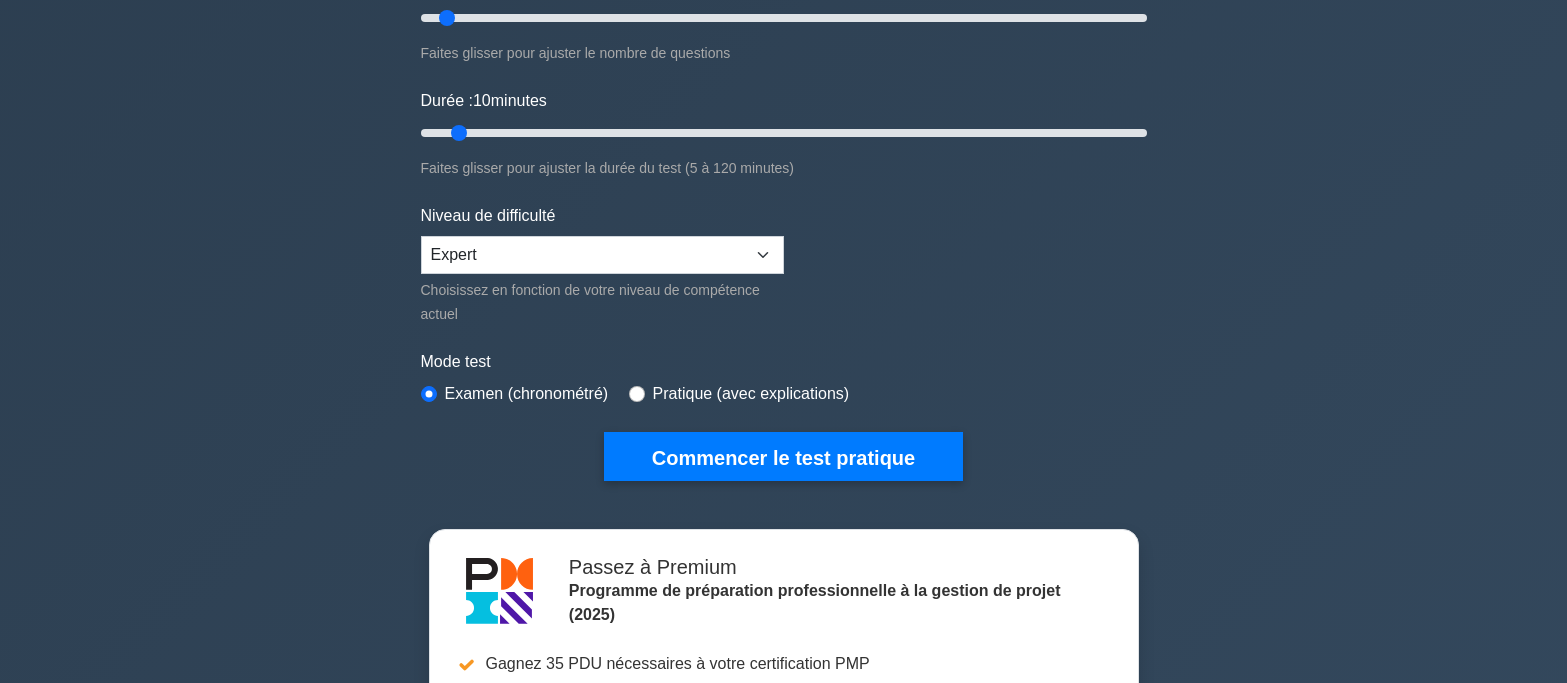 click on "Professionnel de la gestion de projet
Personnalisez votre prochain test pratique
Thèmes
Gestion de la portée
Gestion du temps
Gestion des coûts
Gestion de la qualité
Gestion des risques
Gestion de l'intégration
Gestion des ressources humaines" at bounding box center (783, 454) 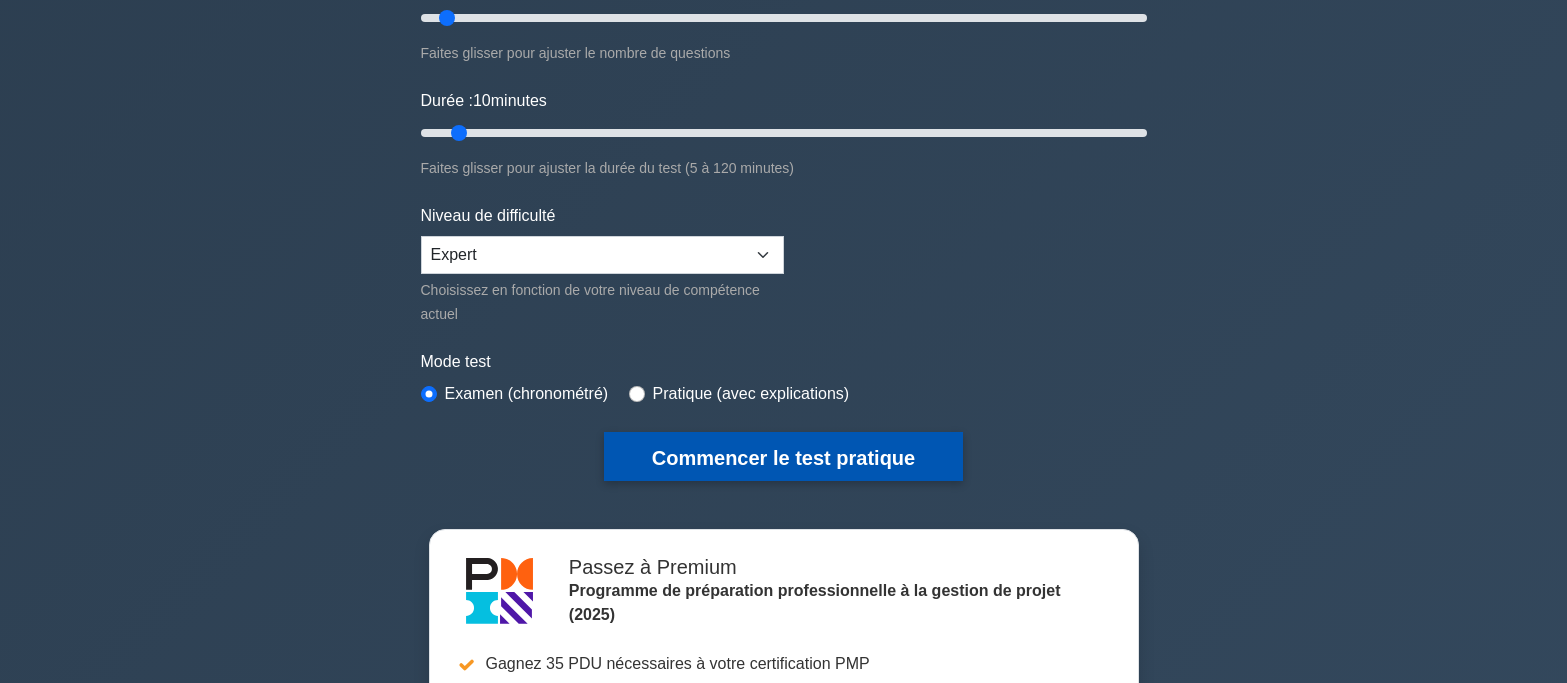 click on "Commencer le test pratique" at bounding box center [783, 458] 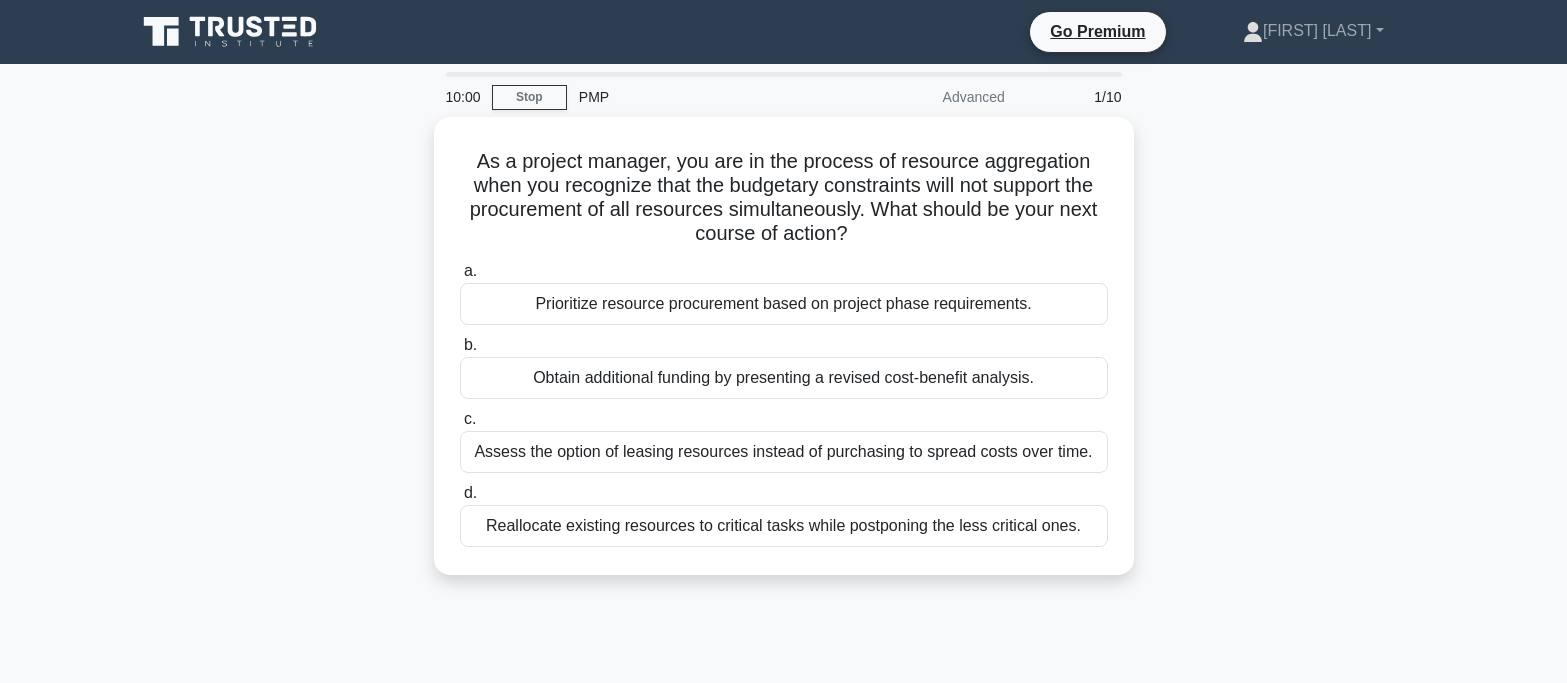 scroll, scrollTop: 0, scrollLeft: 0, axis: both 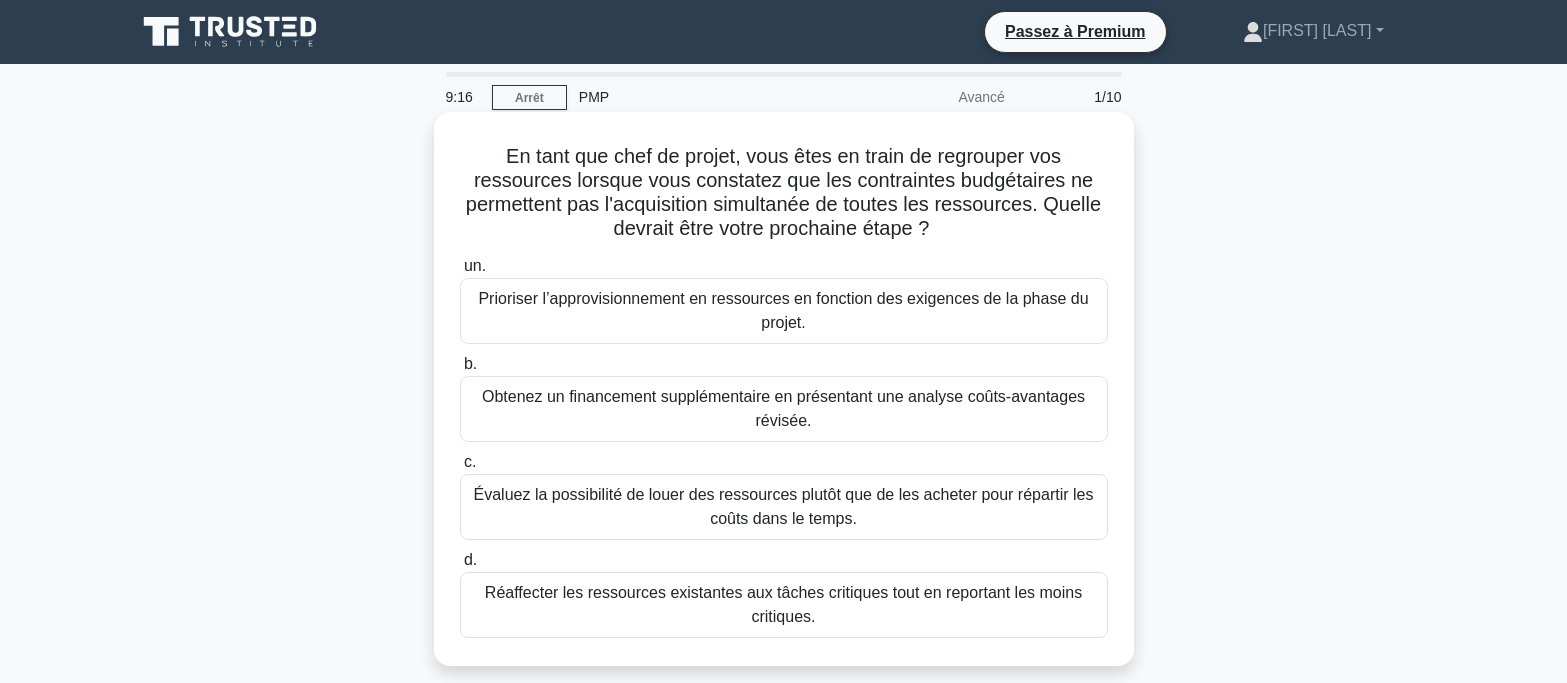 click on "Prioriser l’approvisionnement en ressources en fonction des exigences de la phase du projet." at bounding box center [784, 311] 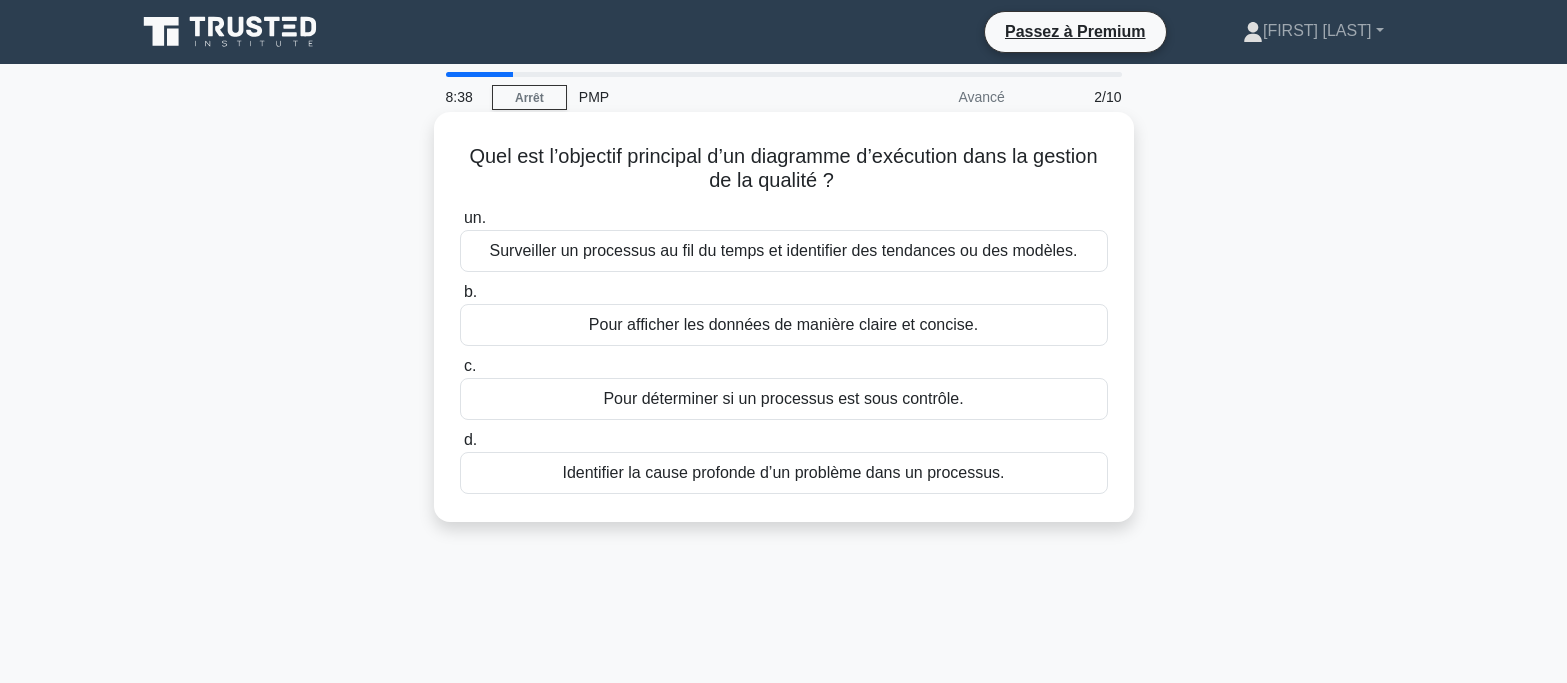 click on "Identifier la cause profonde d’un problème dans un processus." at bounding box center (783, 472) 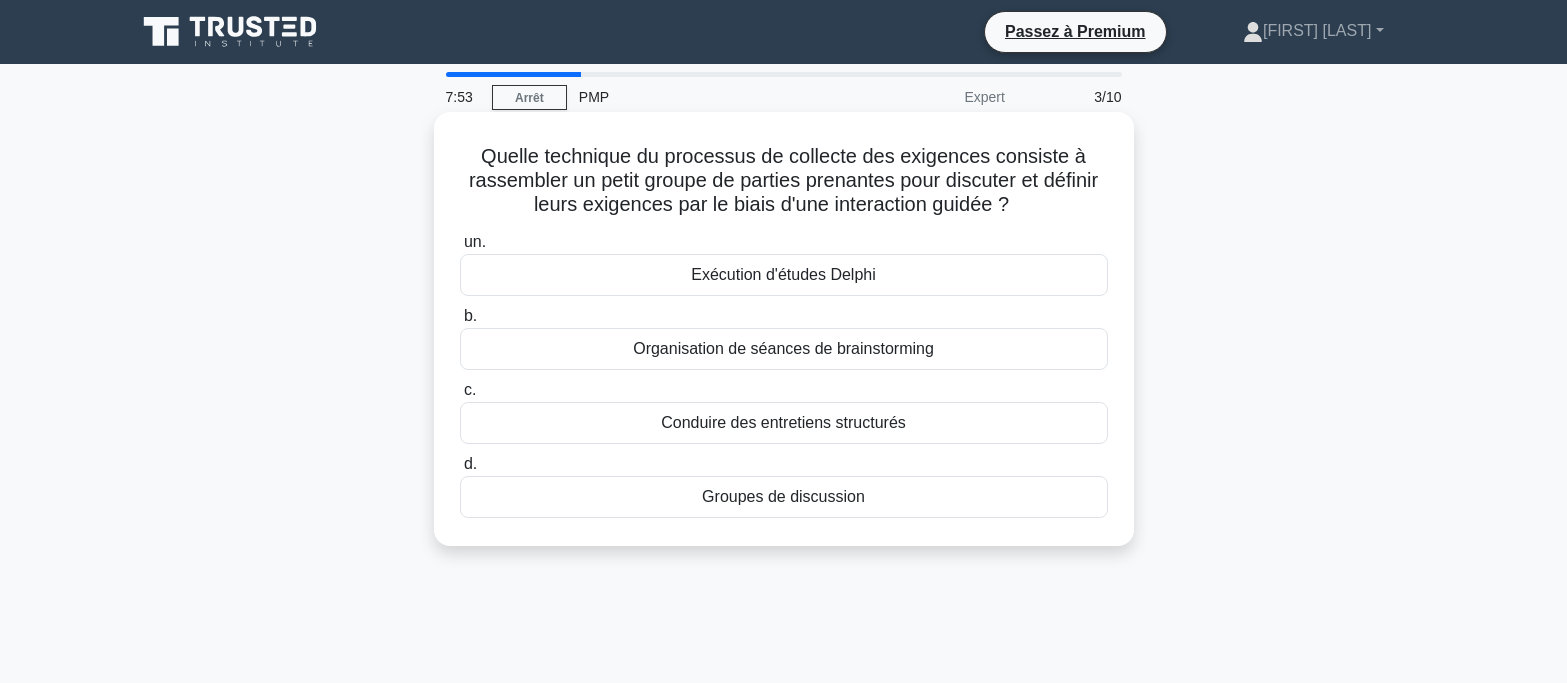 click on "Groupes de discussion" at bounding box center [784, 497] 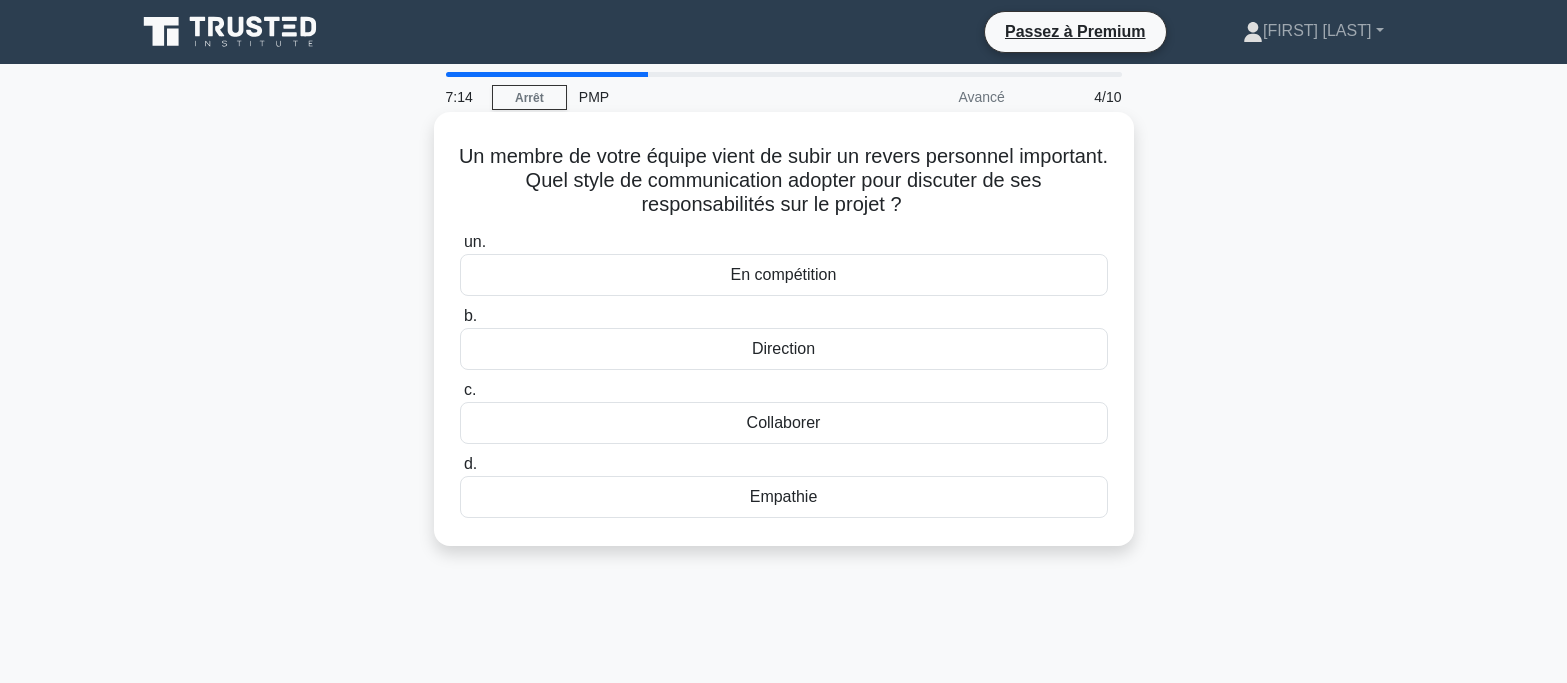 click on "Collaborer" at bounding box center [784, 423] 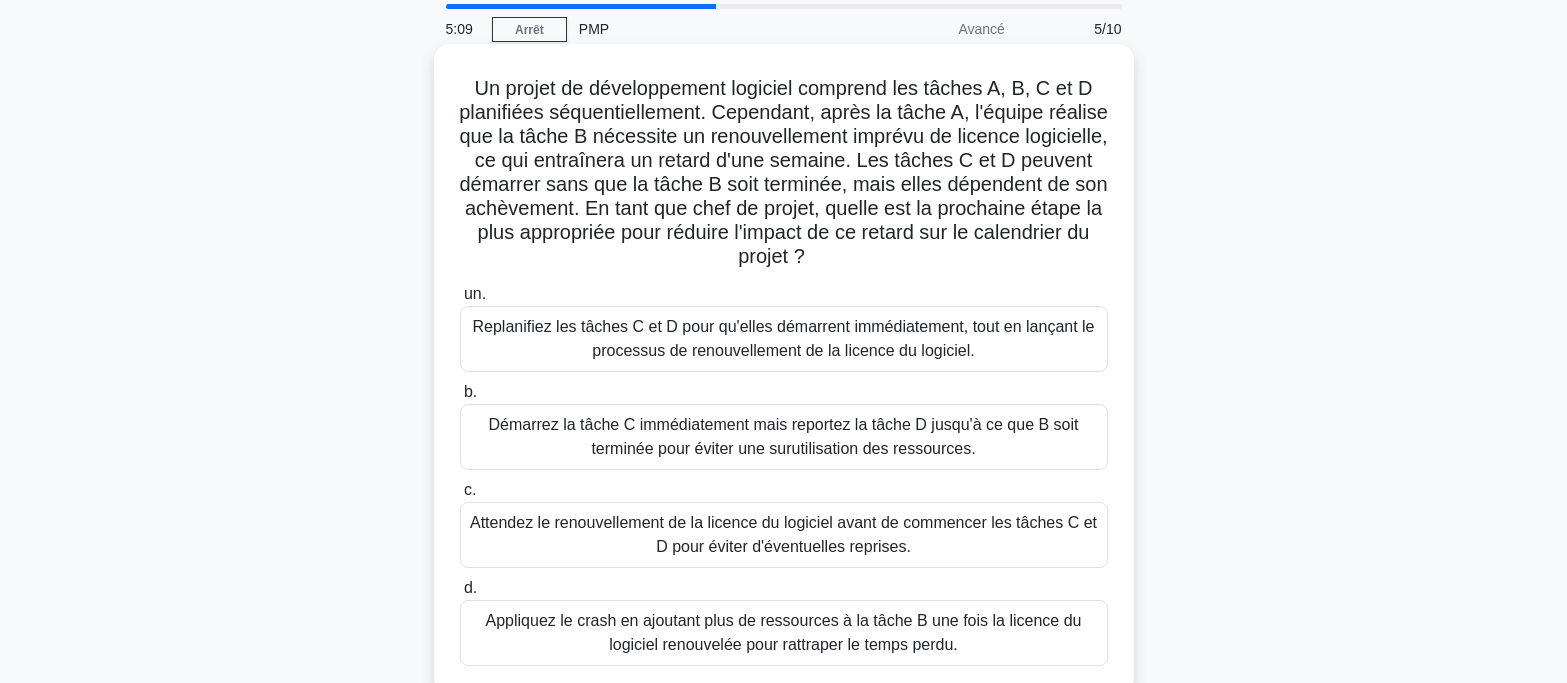 scroll, scrollTop: 200, scrollLeft: 0, axis: vertical 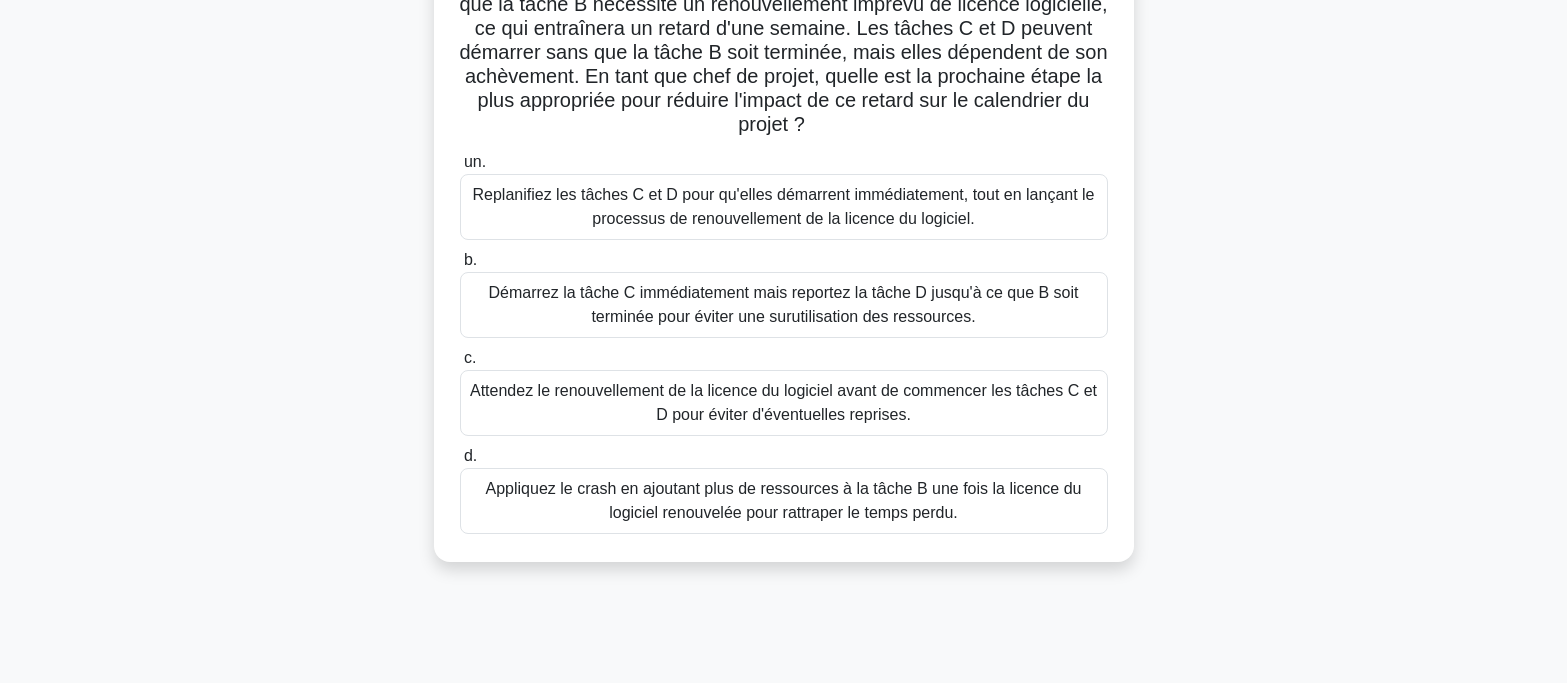 click on "Replanifiez les tâches C et D pour qu'elles démarrent immédiatement, tout en lançant le processus de renouvellement de la licence du logiciel." at bounding box center (783, 206) 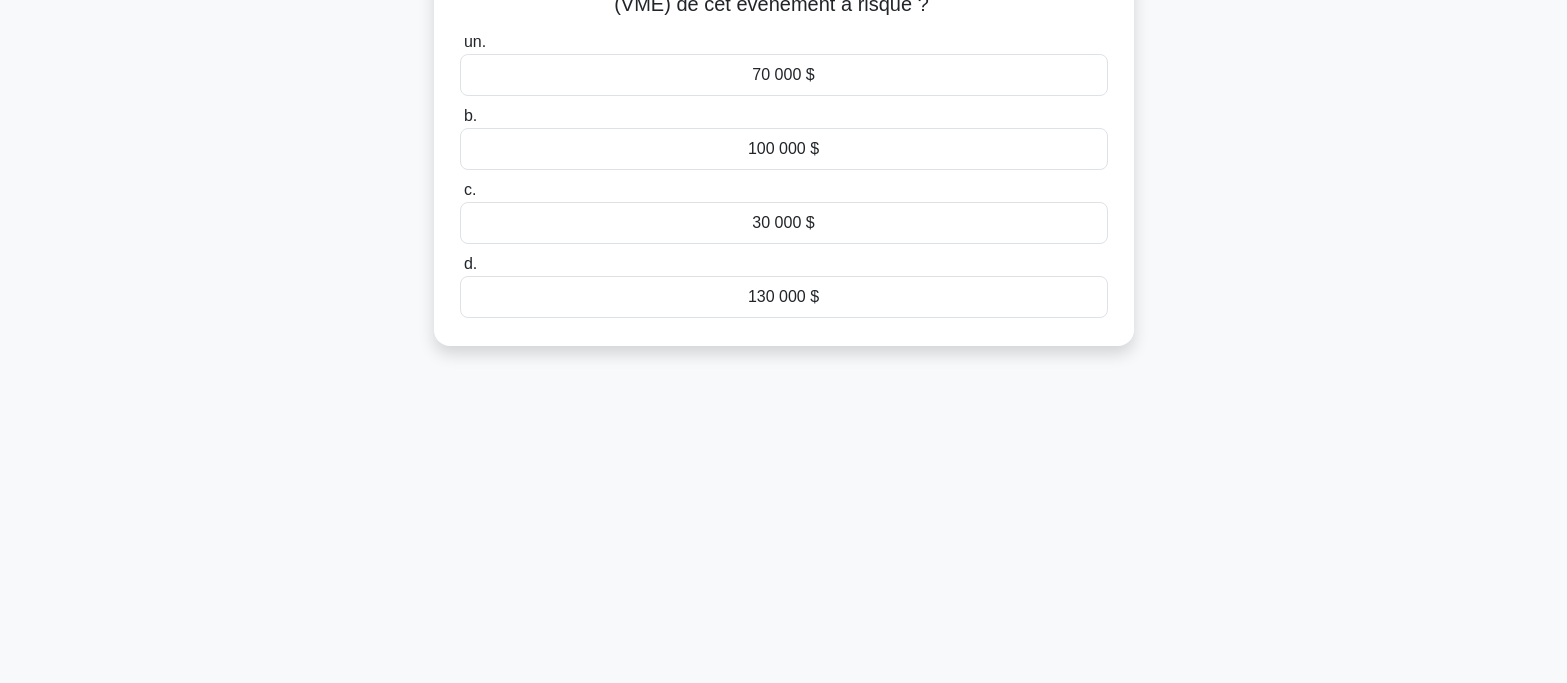 scroll, scrollTop: 0, scrollLeft: 0, axis: both 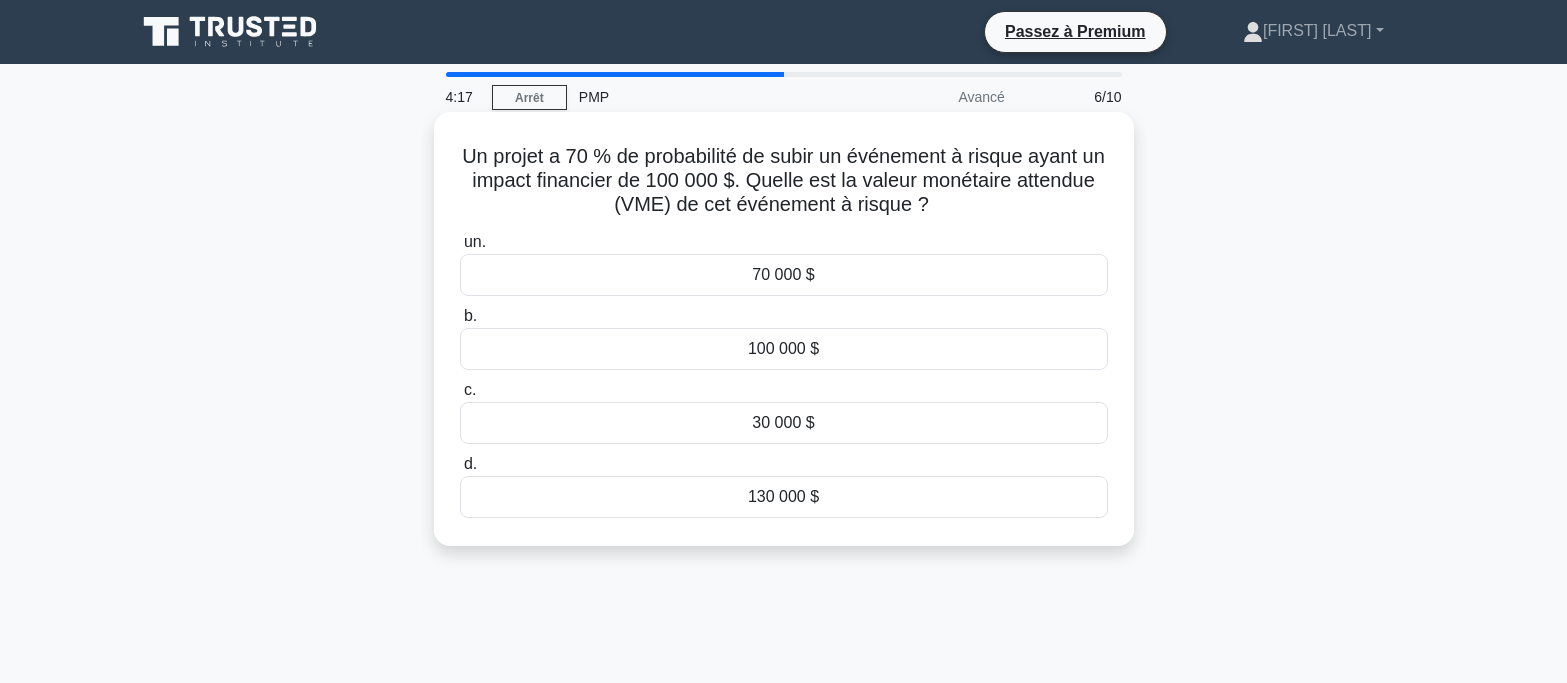 click on "70 000 $" at bounding box center (784, 275) 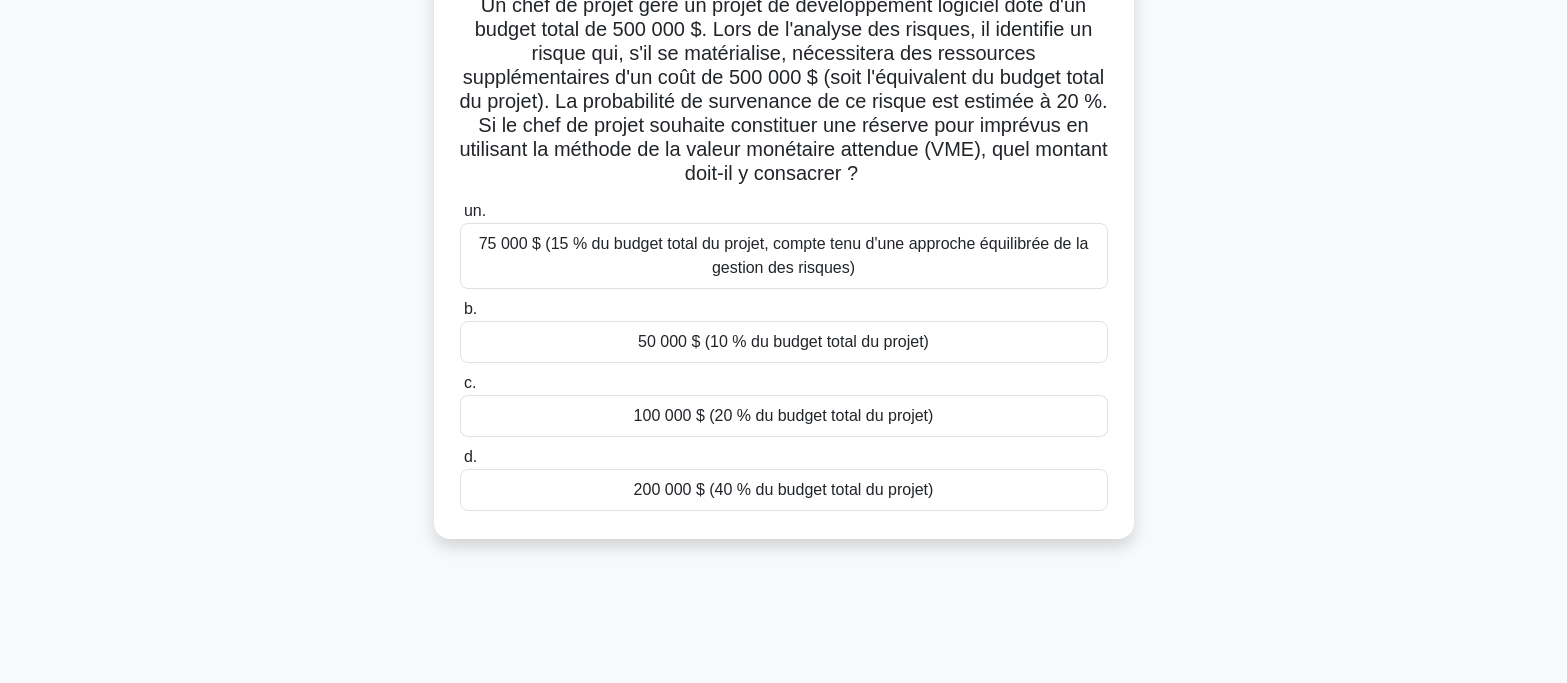 scroll, scrollTop: 200, scrollLeft: 0, axis: vertical 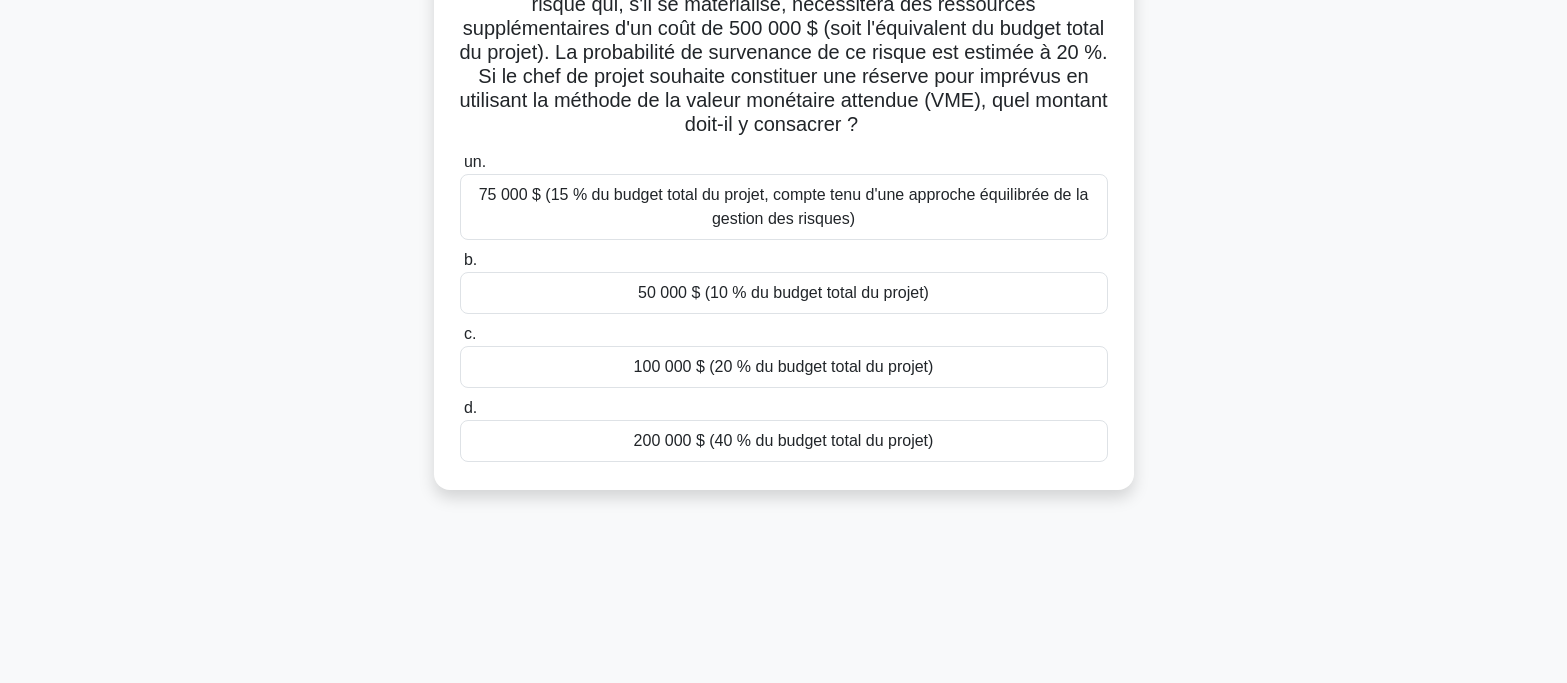 click on "100 000 $ (20 % du budget total du projet)" at bounding box center (784, 366) 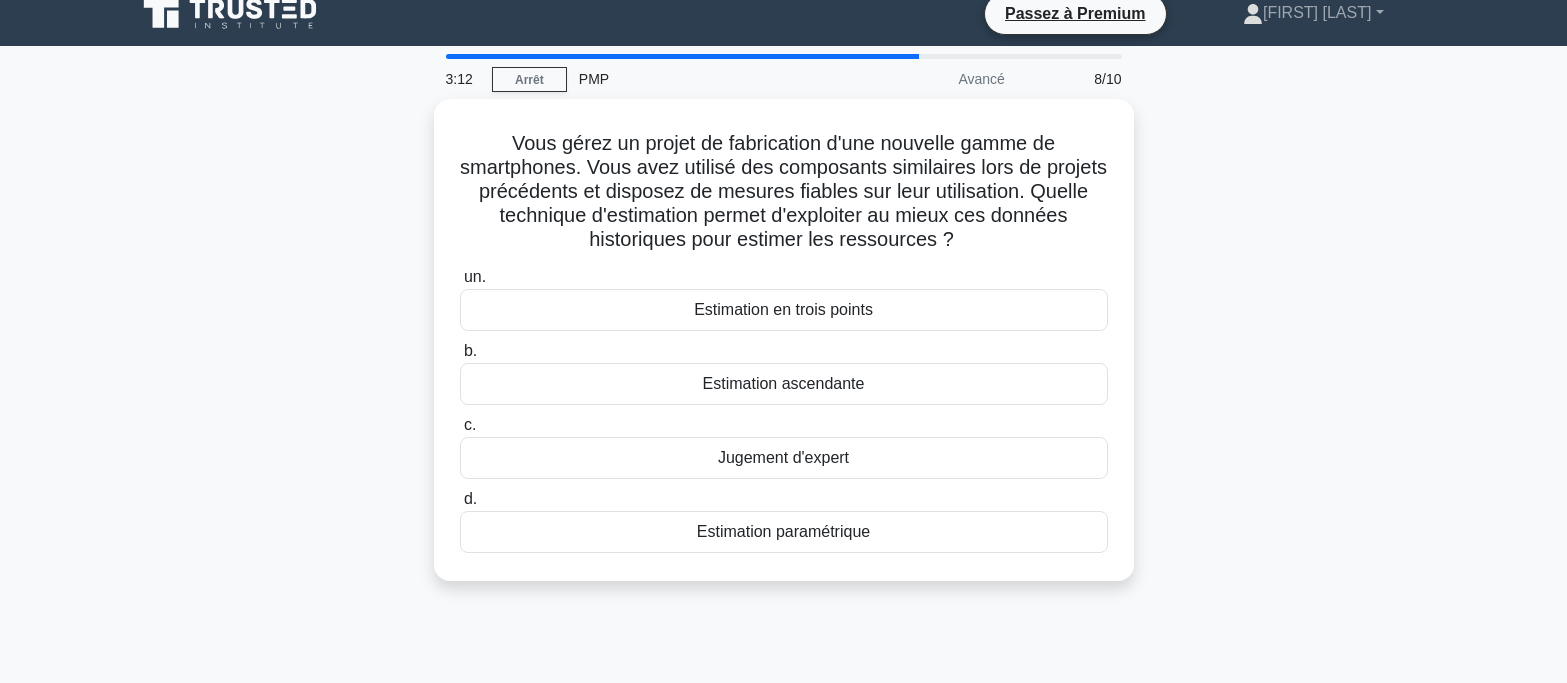 scroll, scrollTop: 0, scrollLeft: 0, axis: both 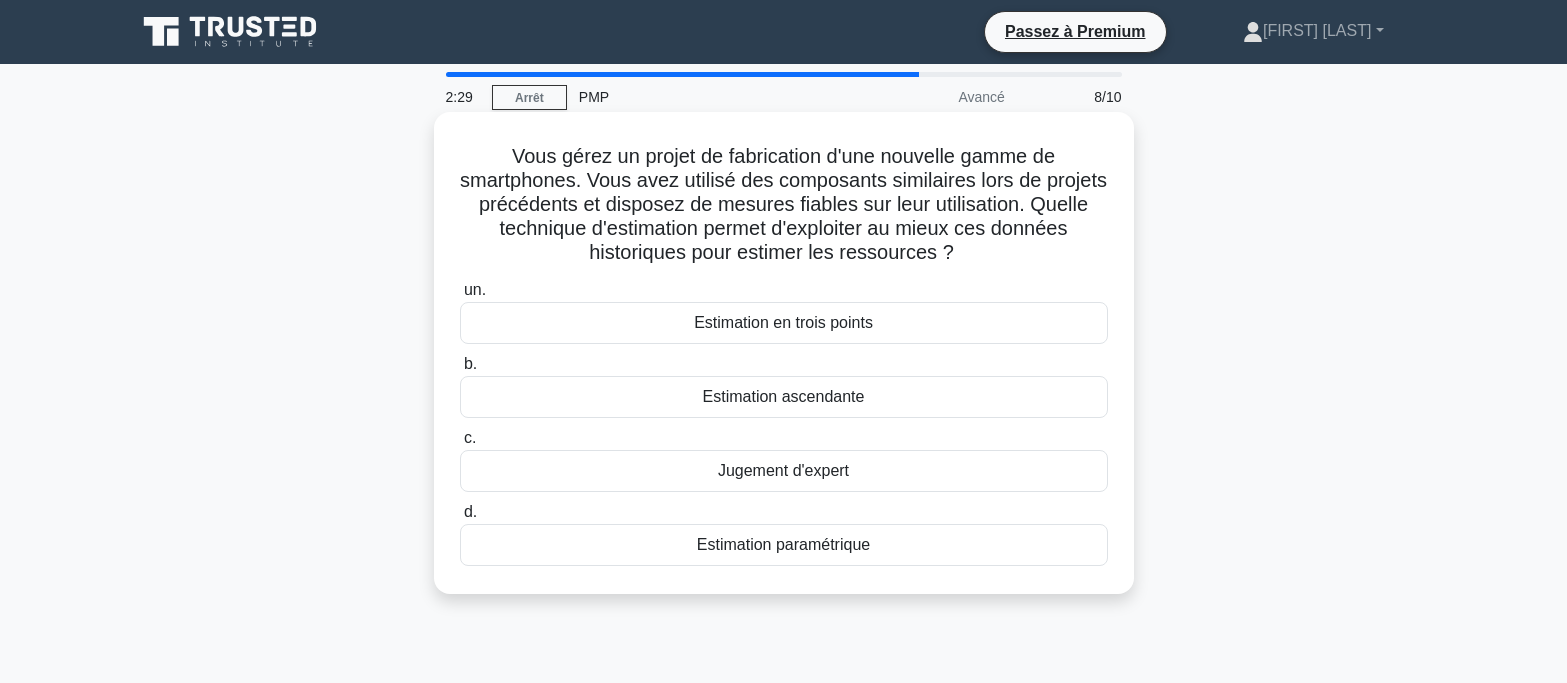 click on "Estimation paramétrique" at bounding box center (783, 544) 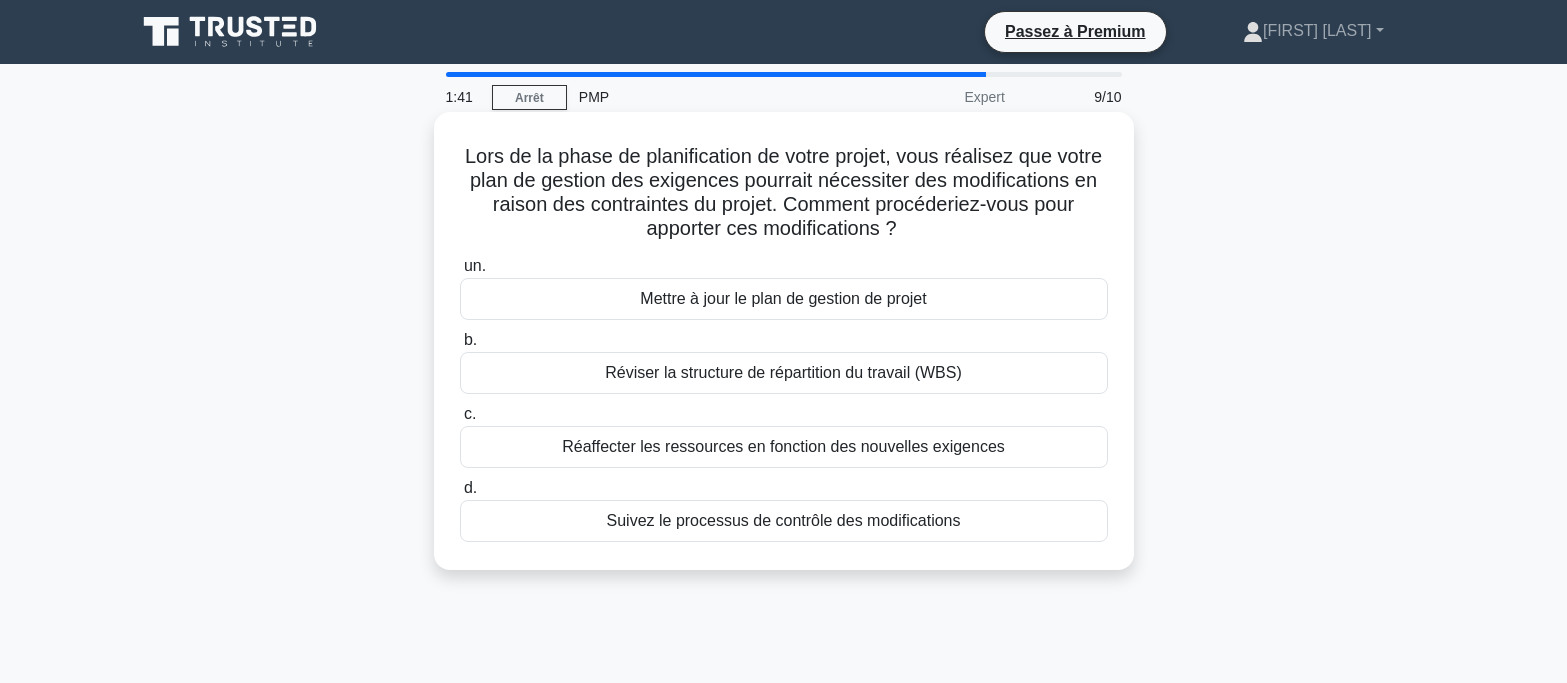 click on "Mettre à jour le plan de gestion de projet" at bounding box center (784, 299) 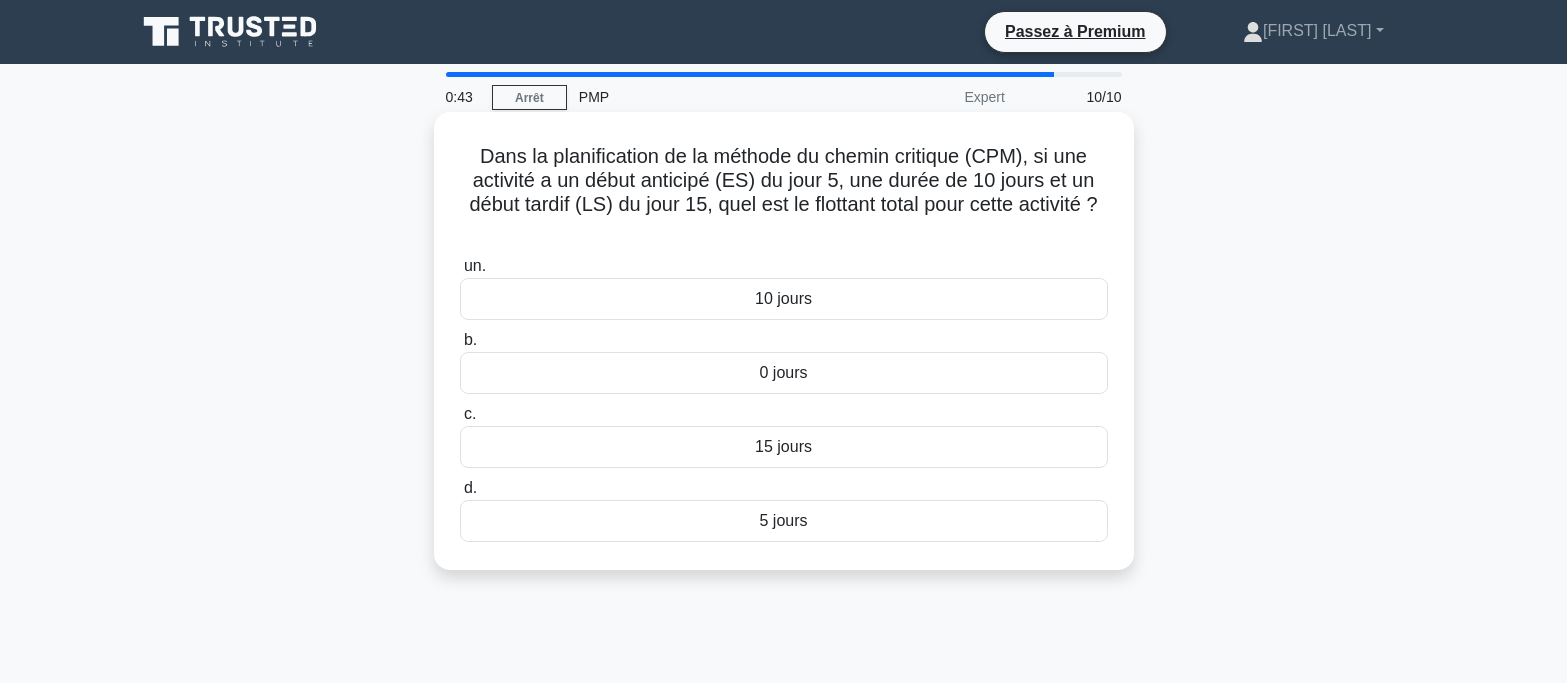 click on "0 jours" at bounding box center (784, 373) 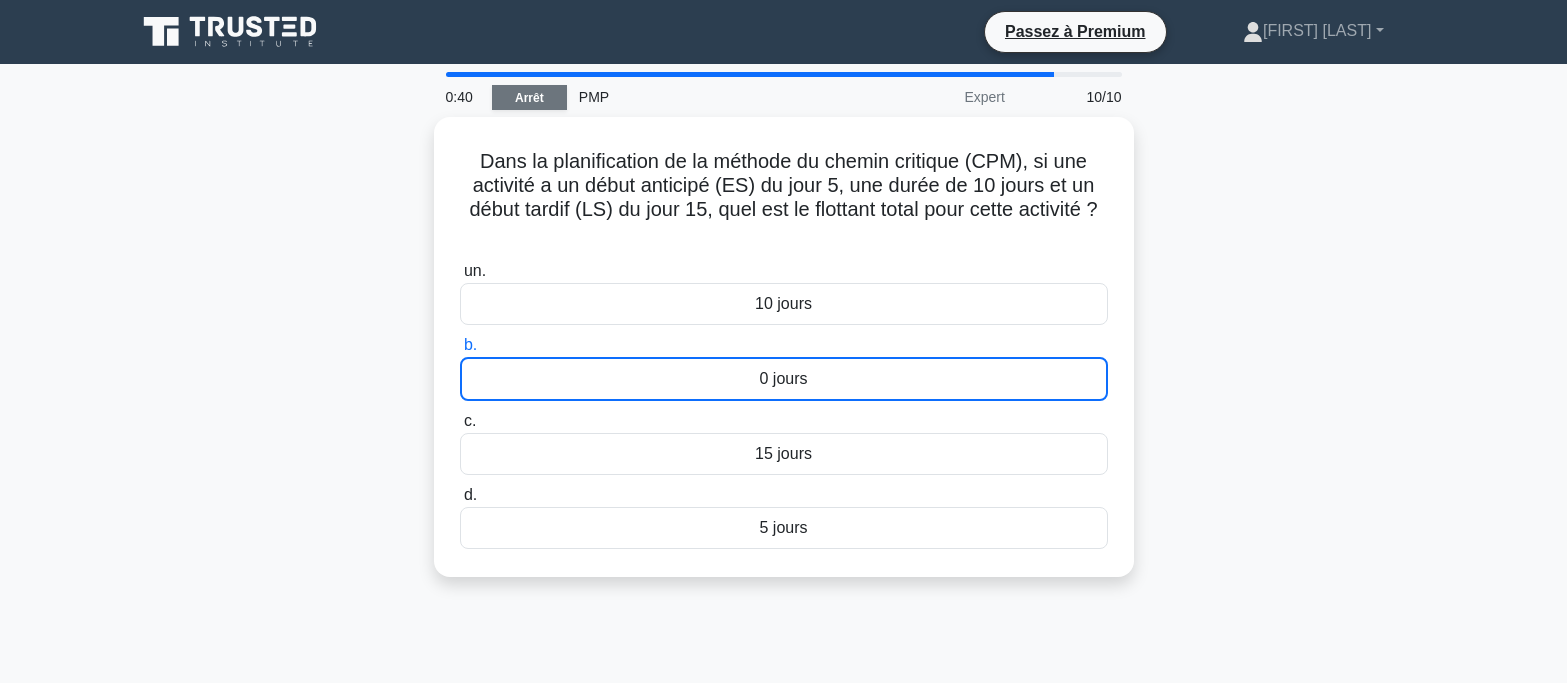 click on "Arrêt" at bounding box center [529, 98] 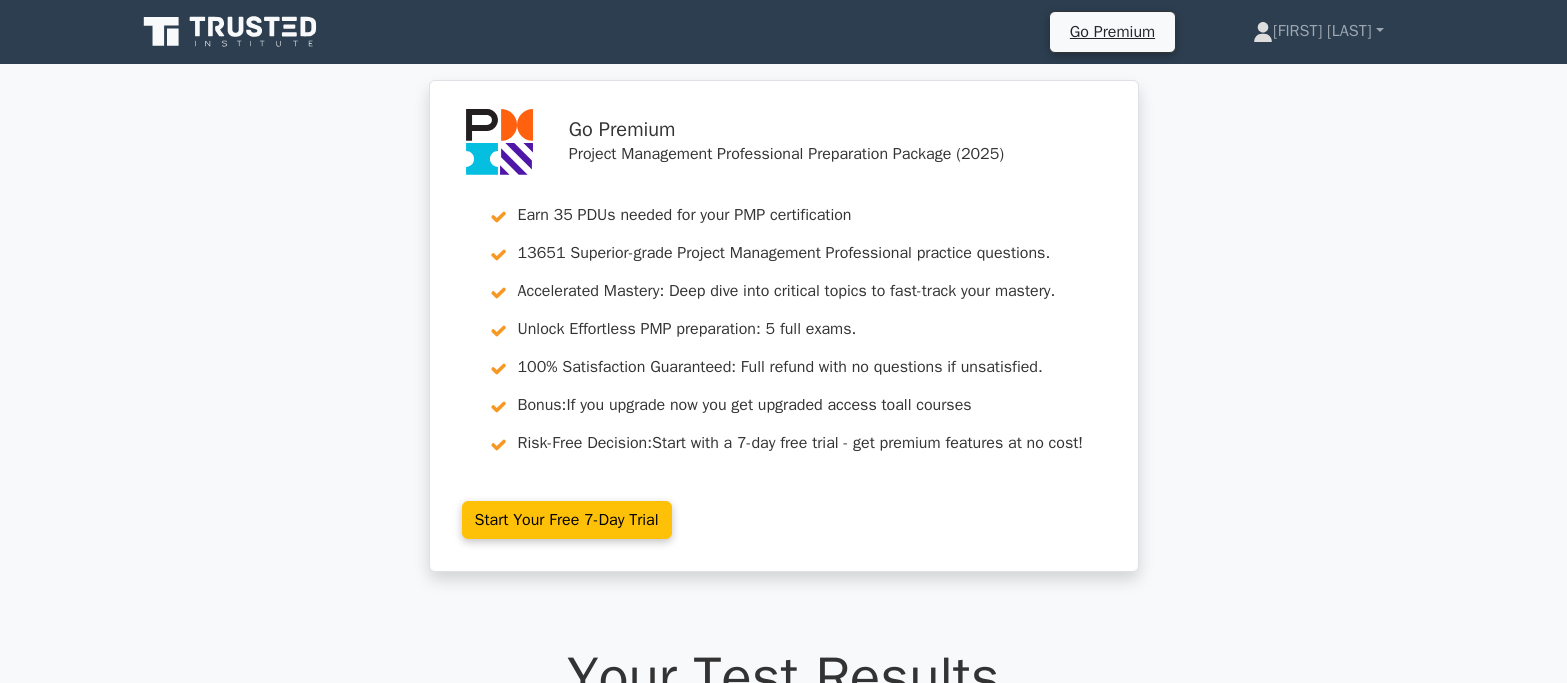 scroll, scrollTop: 0, scrollLeft: 0, axis: both 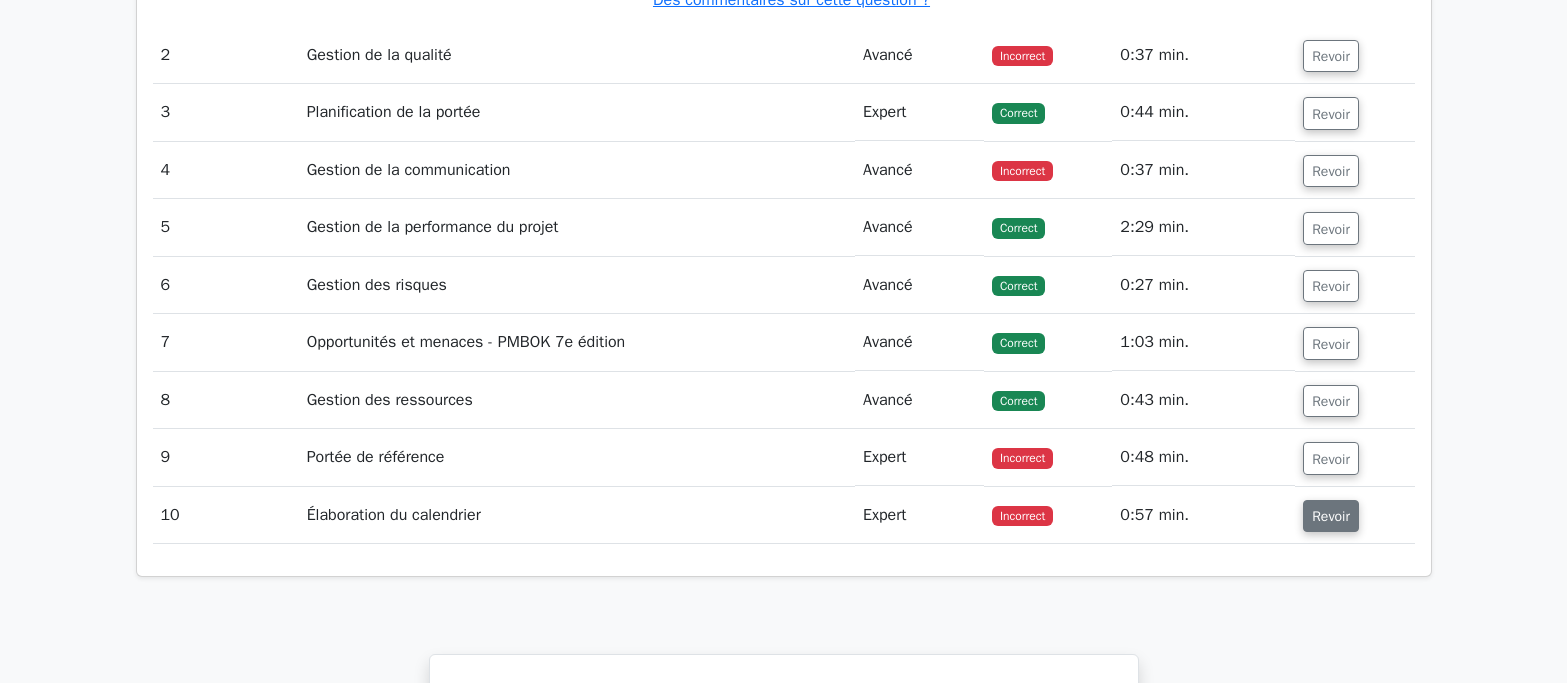 click on "Revoir" at bounding box center (1331, 516) 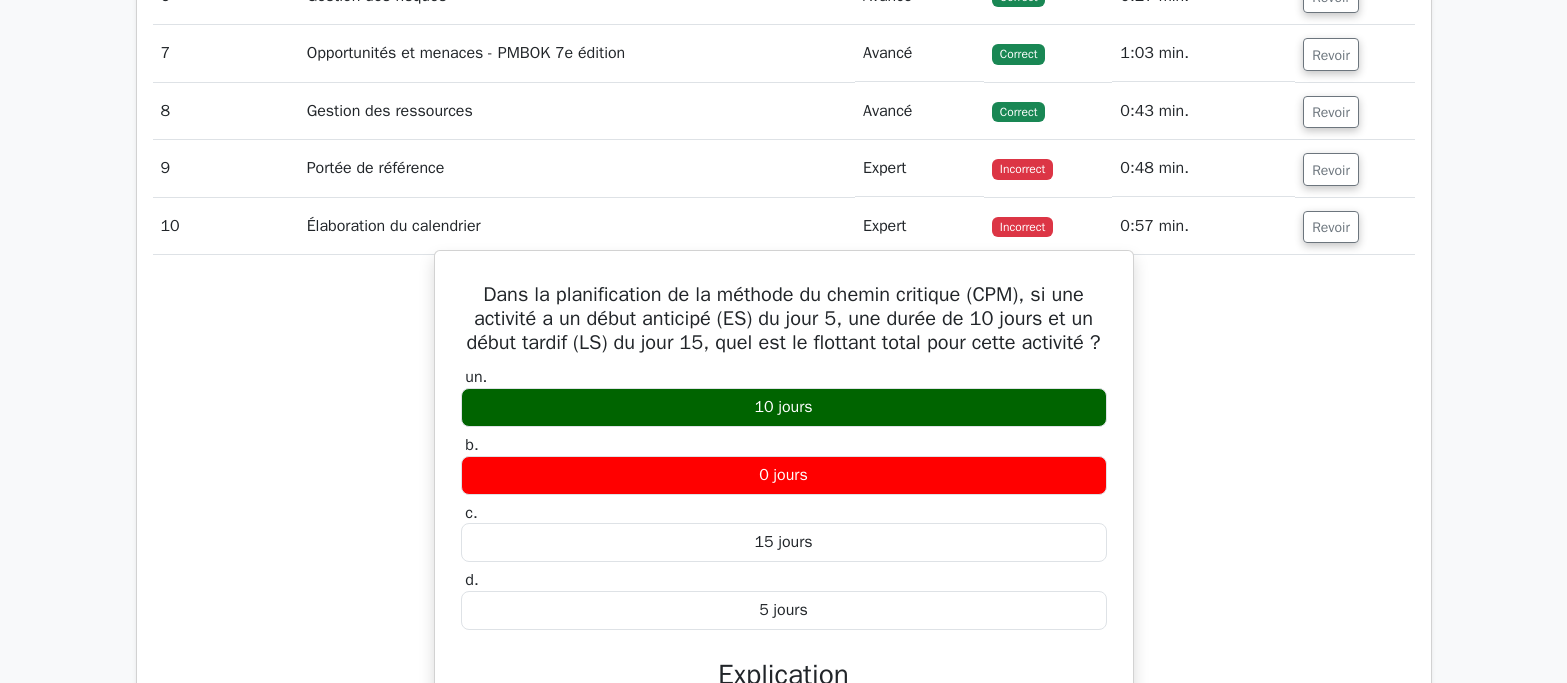 scroll, scrollTop: 3500, scrollLeft: 0, axis: vertical 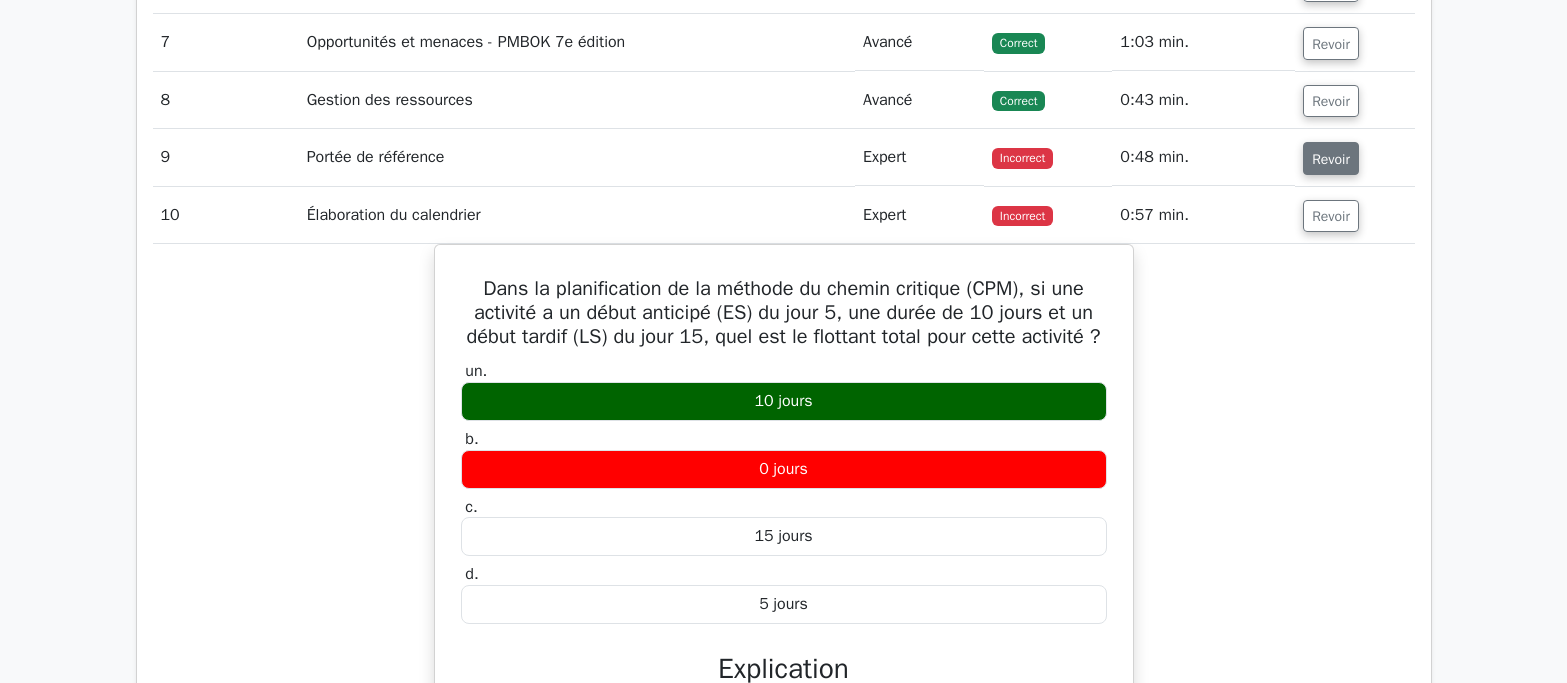 click on "Revoir" at bounding box center (1331, 159) 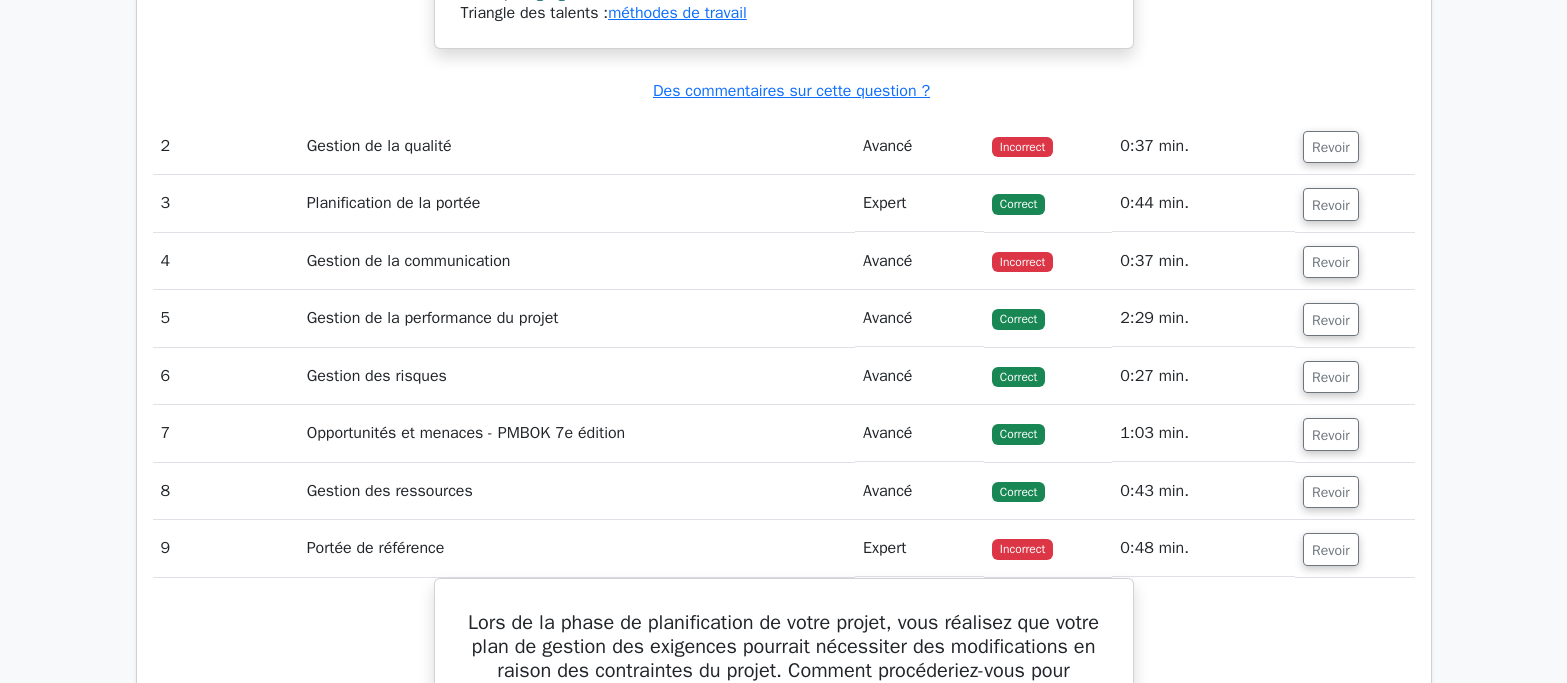 scroll, scrollTop: 3100, scrollLeft: 0, axis: vertical 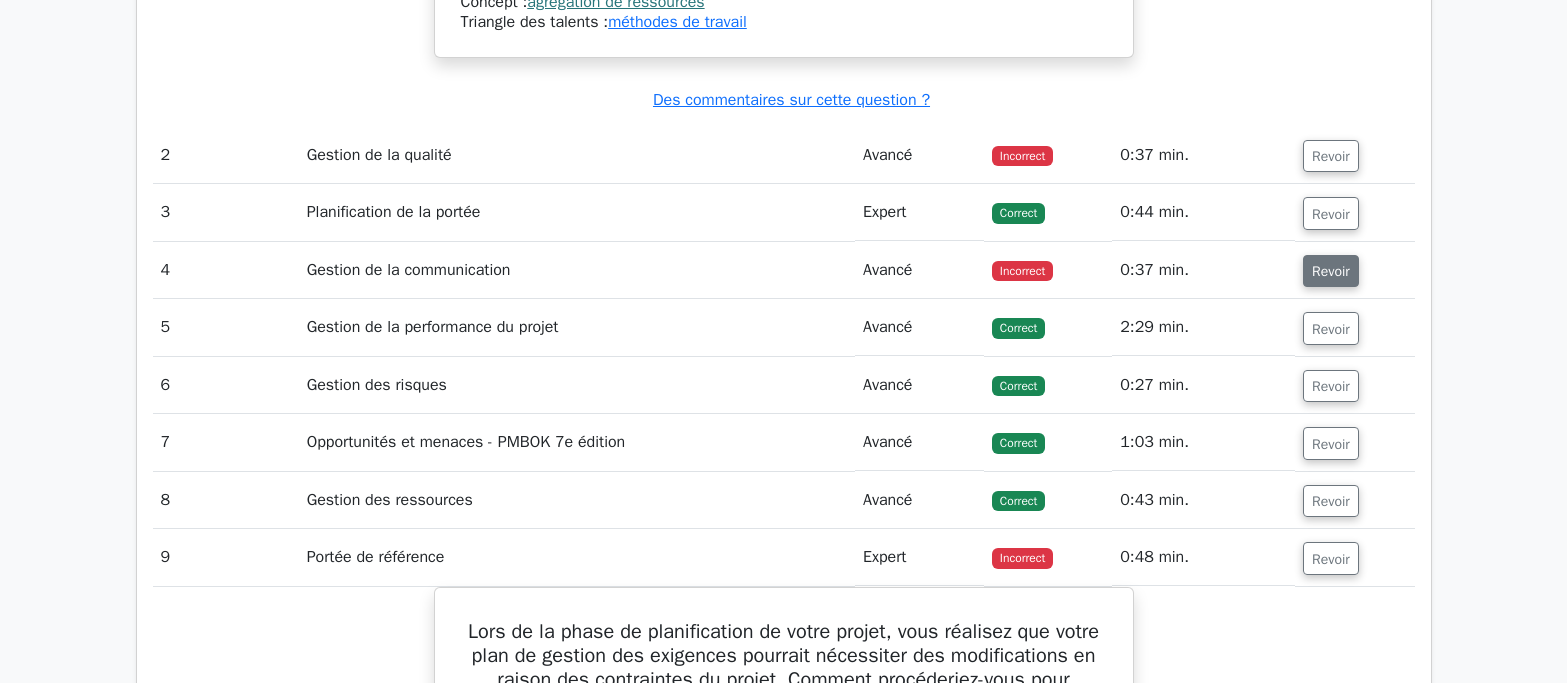 click on "Revoir" at bounding box center (1331, 271) 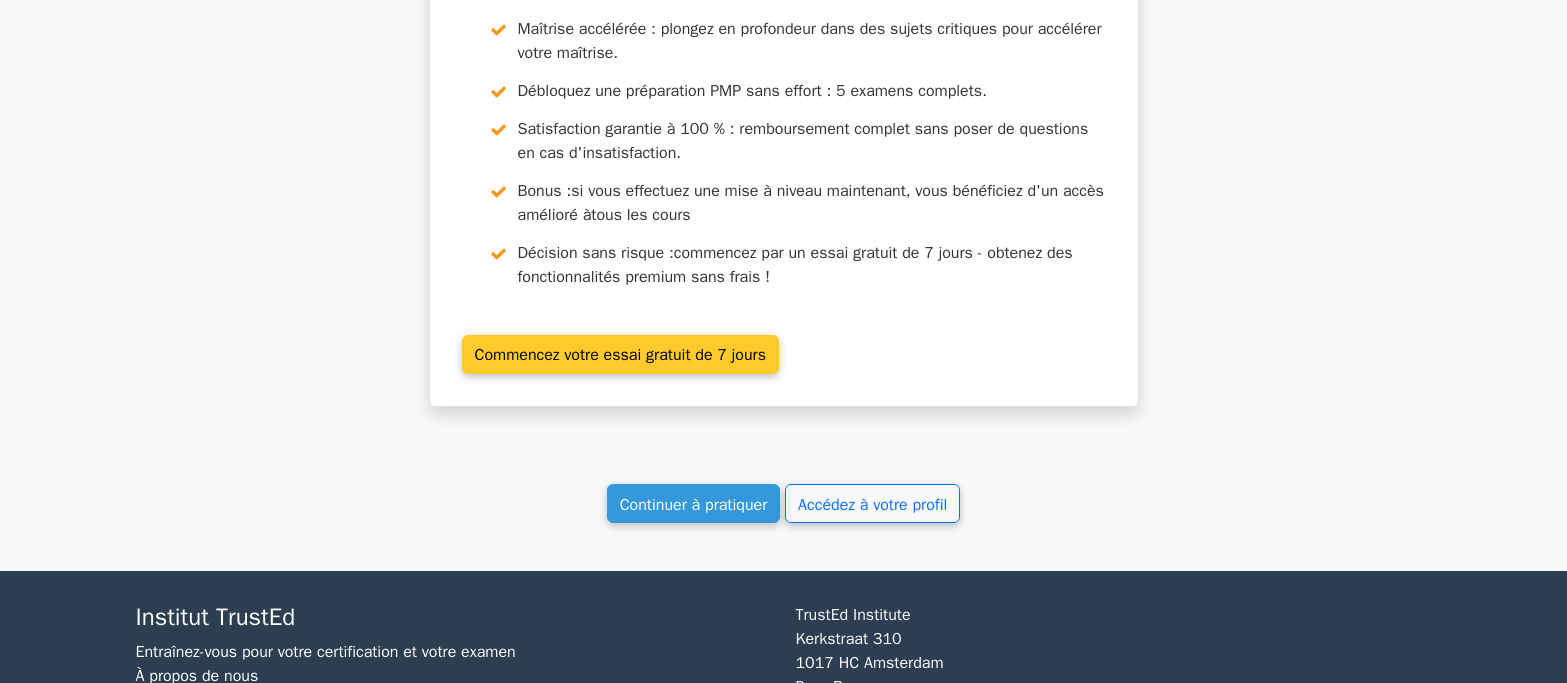 scroll, scrollTop: 6824, scrollLeft: 0, axis: vertical 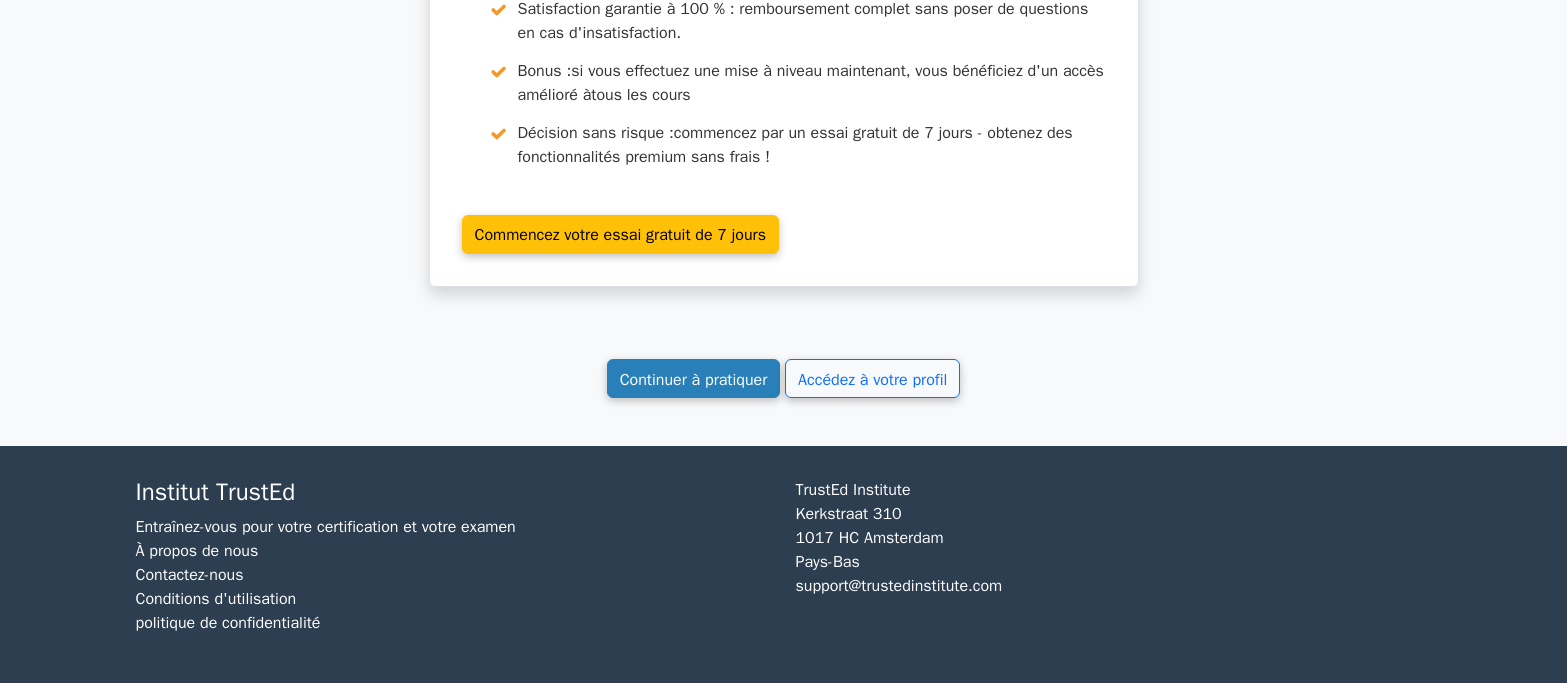 click on "Continuer à pratiquer" at bounding box center (694, 379) 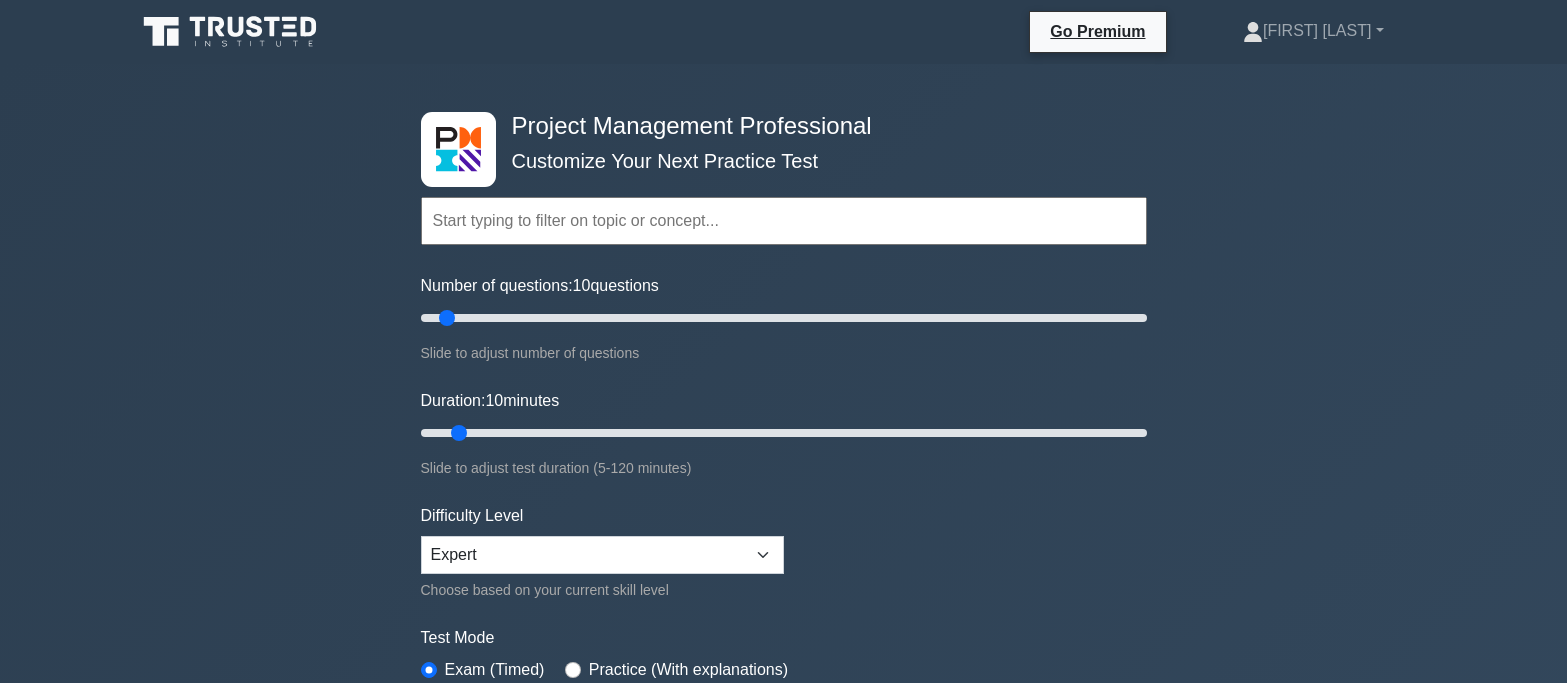 scroll, scrollTop: 0, scrollLeft: 0, axis: both 